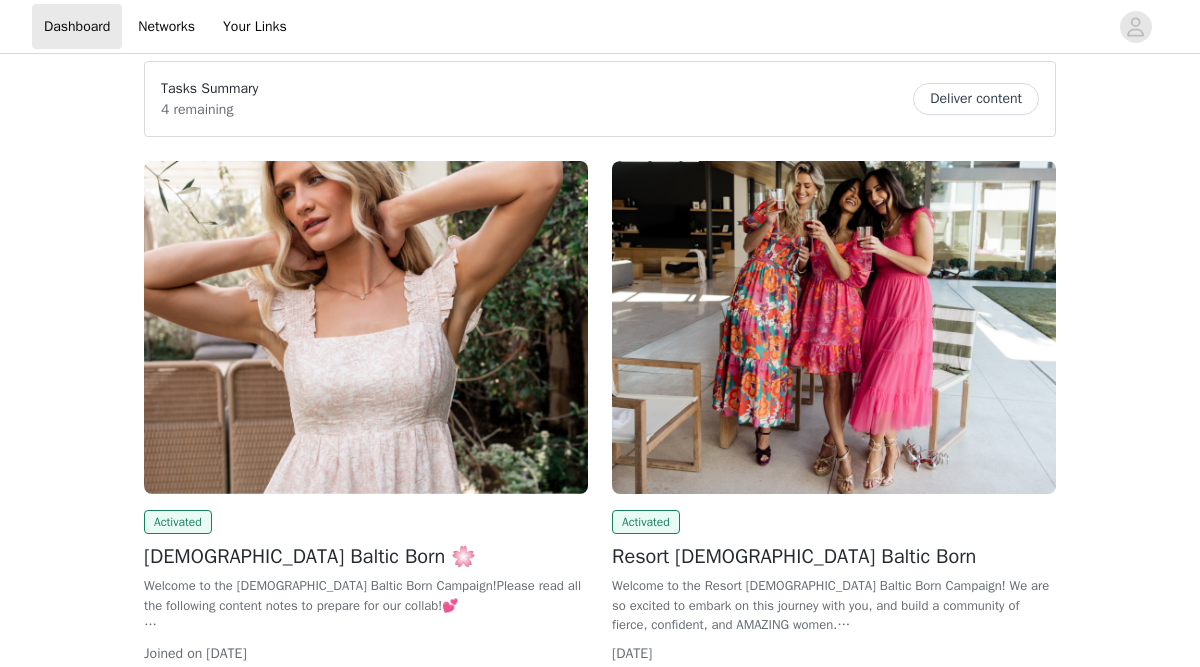 scroll, scrollTop: 158, scrollLeft: 0, axis: vertical 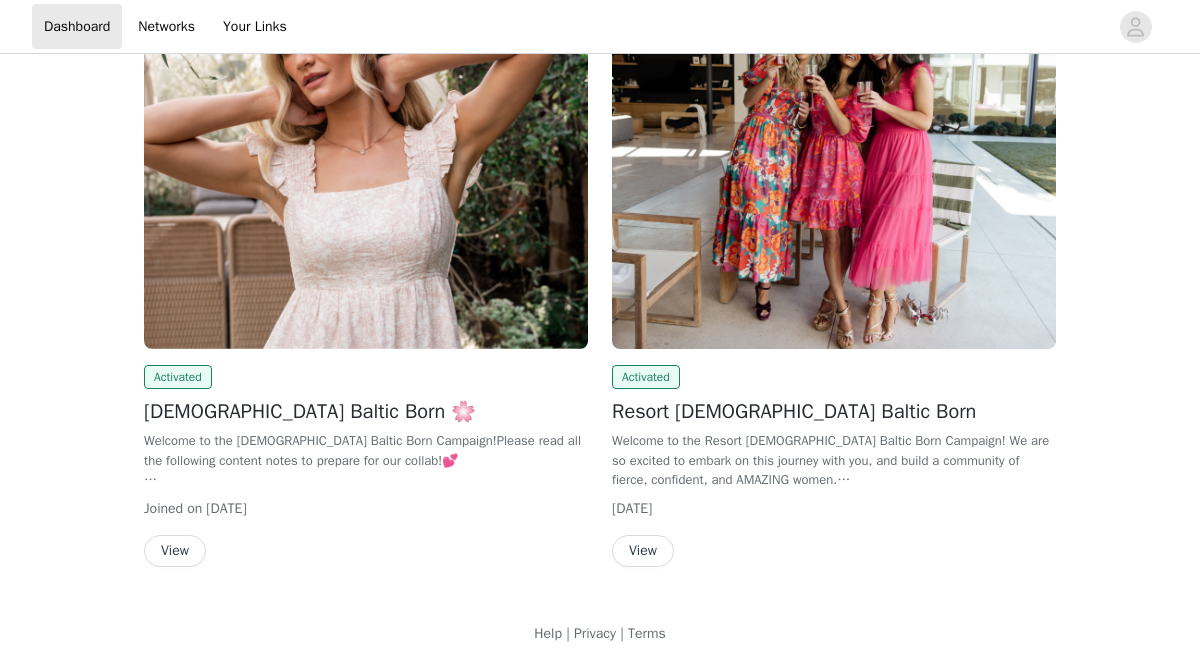 click on "View" at bounding box center [175, 551] 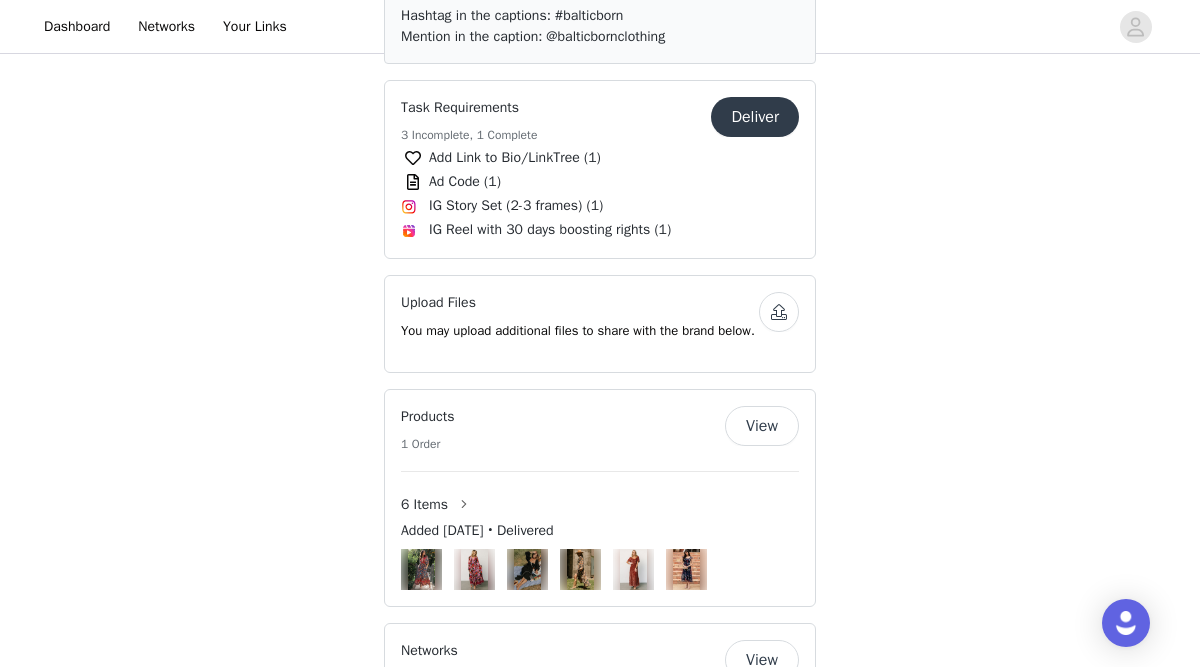 scroll, scrollTop: 1165, scrollLeft: 0, axis: vertical 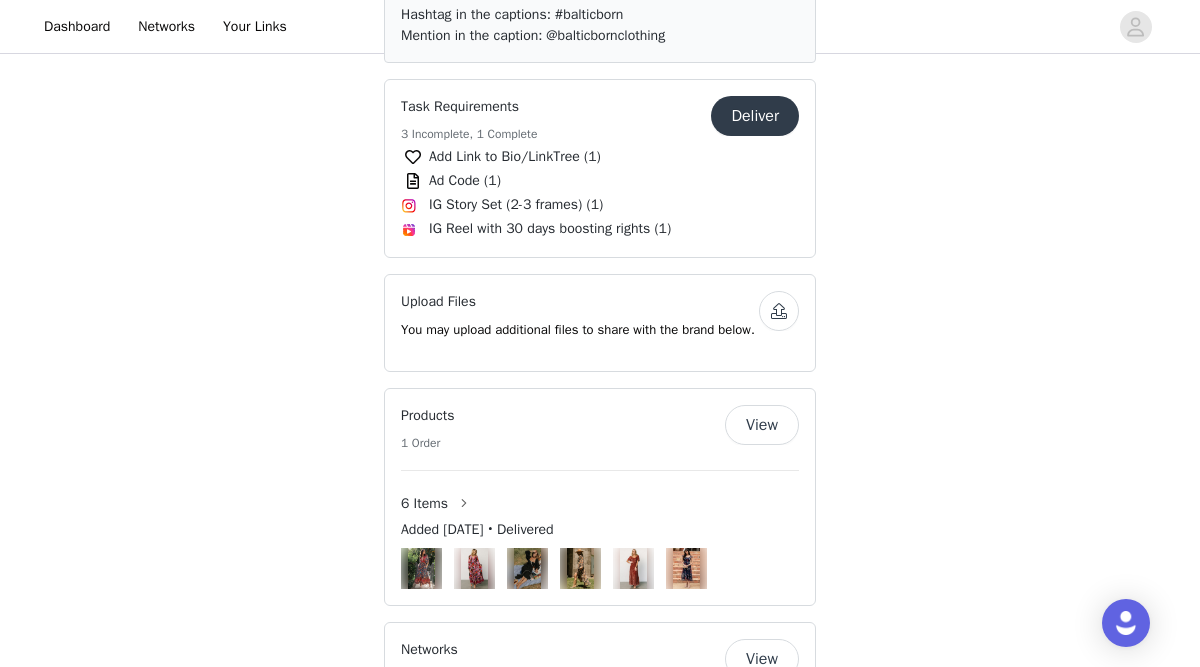 click on "Deliver" at bounding box center [755, 116] 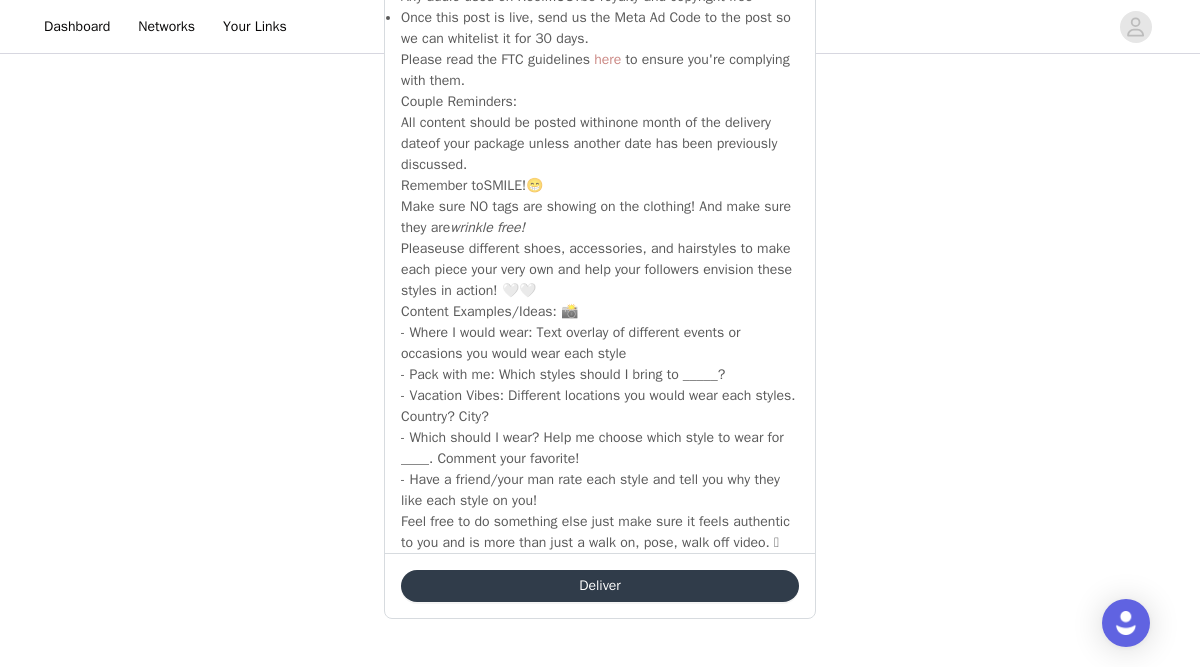 scroll, scrollTop: 3363, scrollLeft: 0, axis: vertical 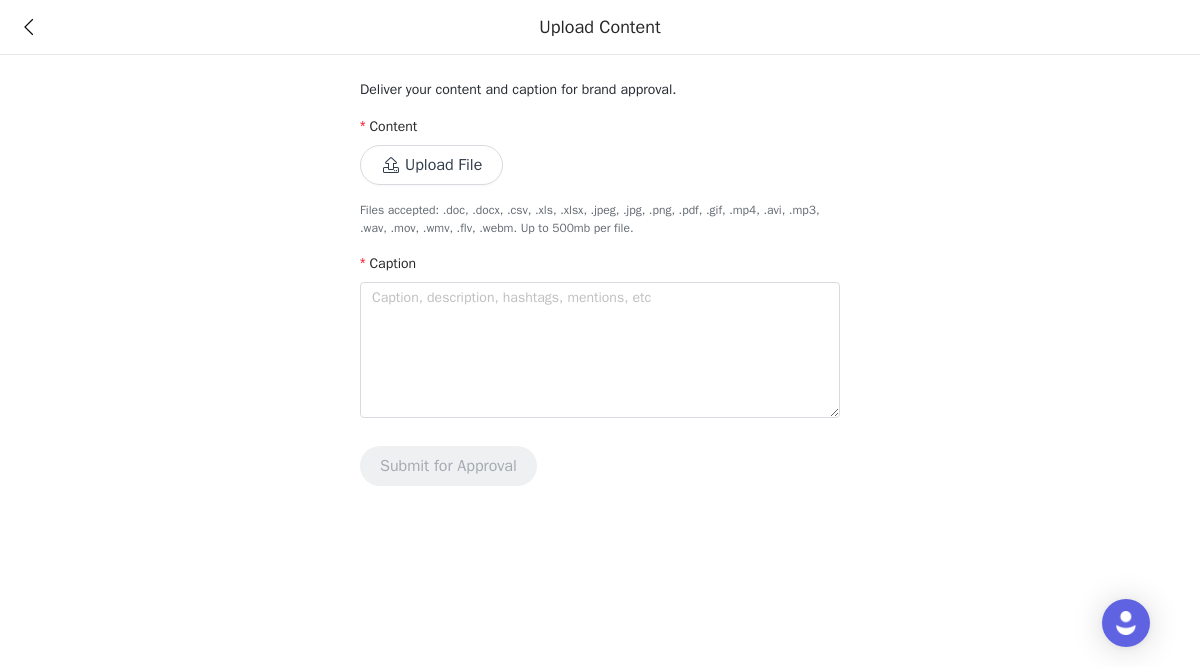 click on "Upload File" at bounding box center [431, 165] 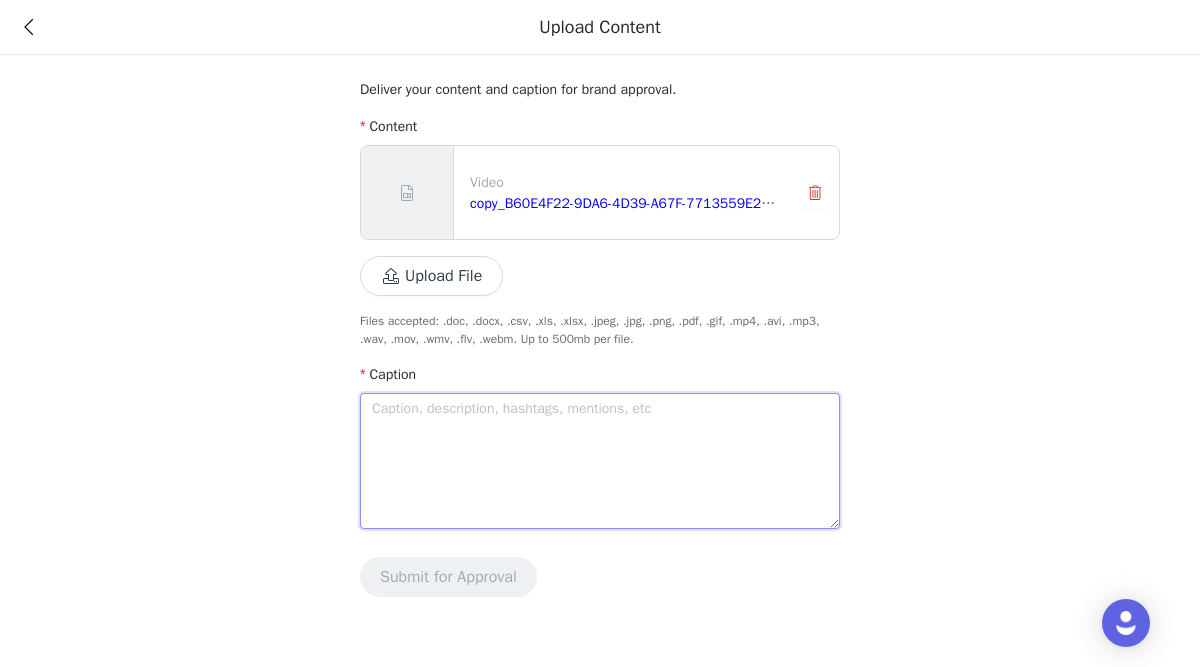 click at bounding box center [600, 461] 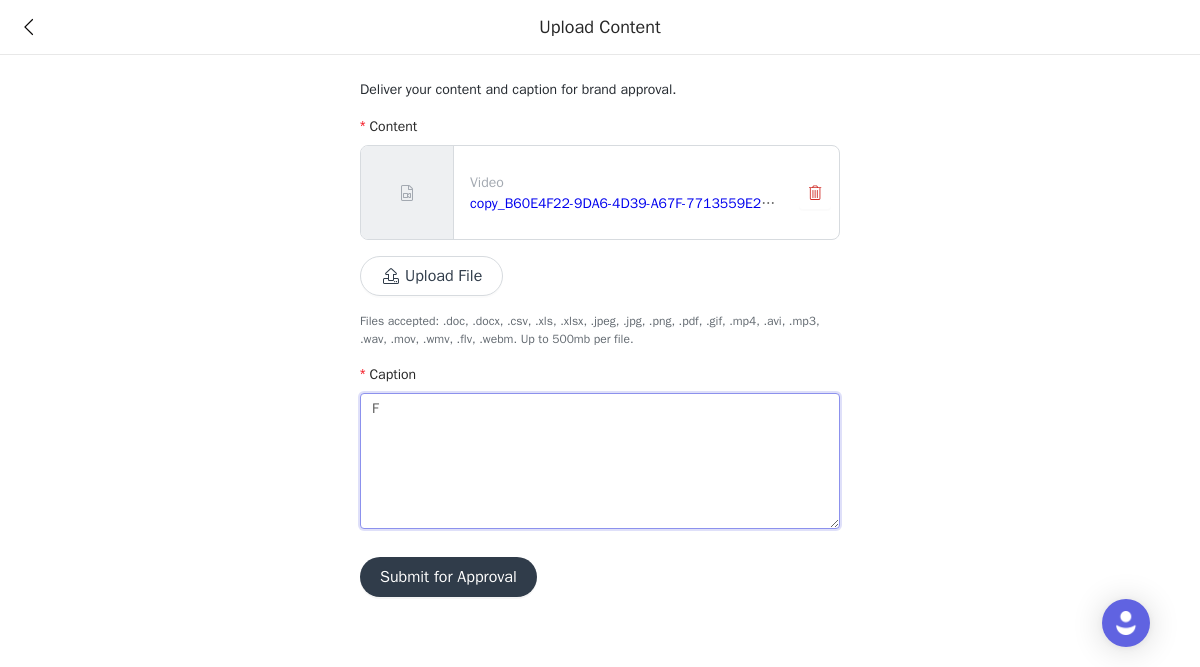 type on "Fo" 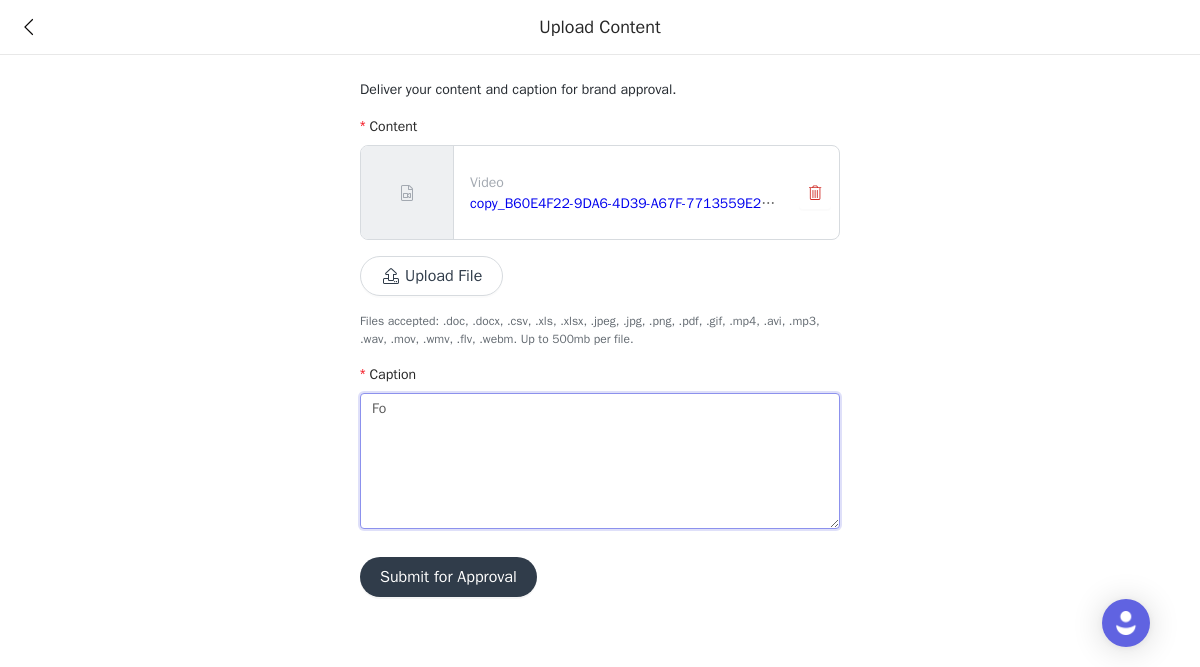 type on "Fou" 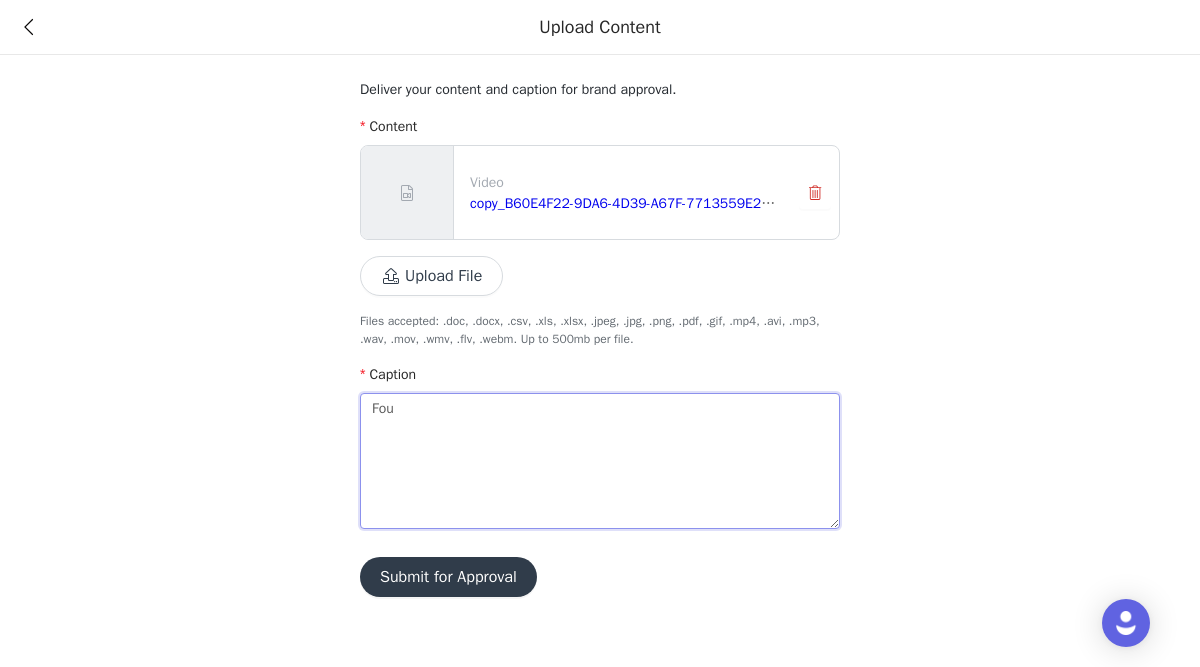 type on "Four" 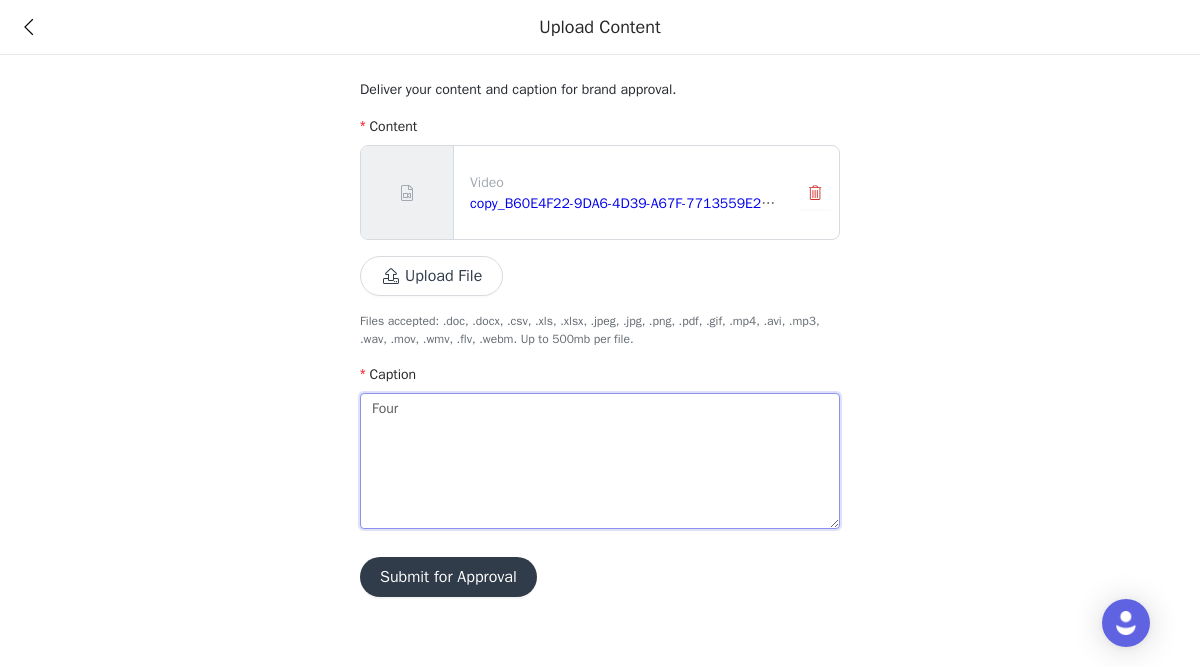 type 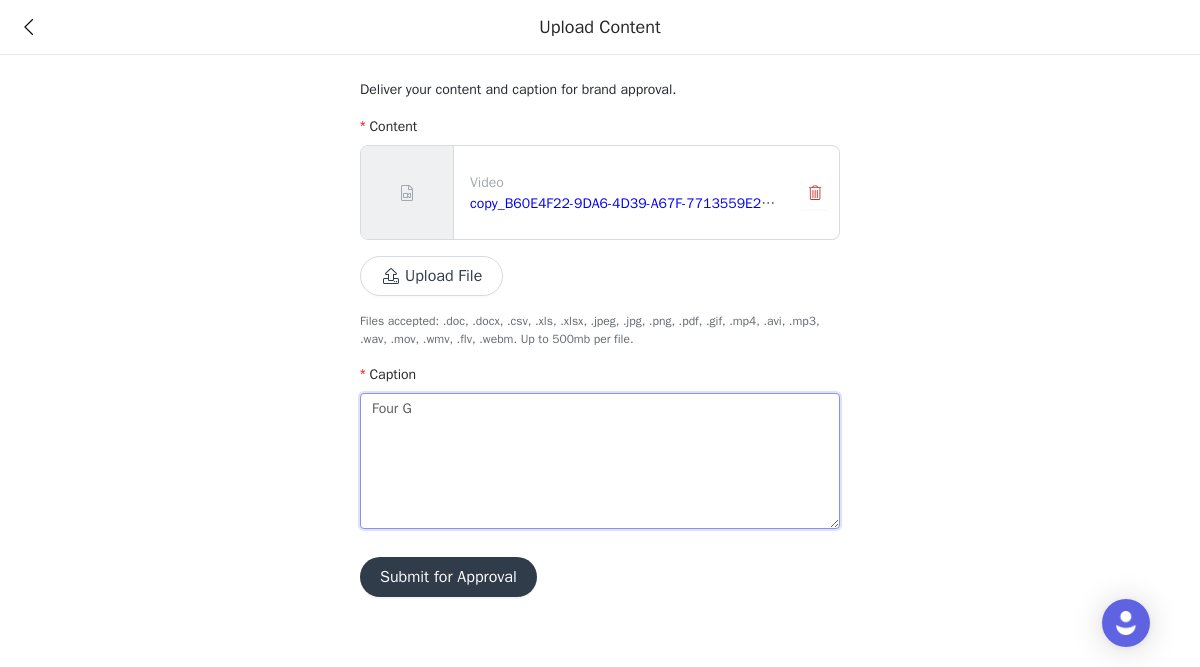 type on "Four GO" 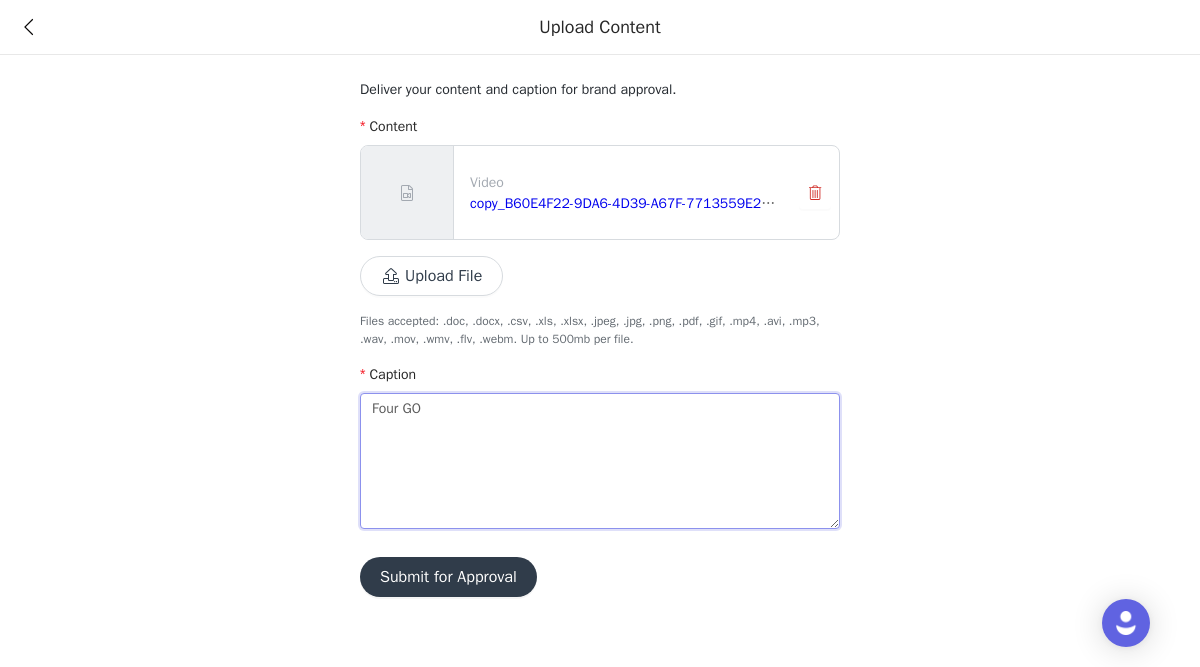 type on "Four GOR" 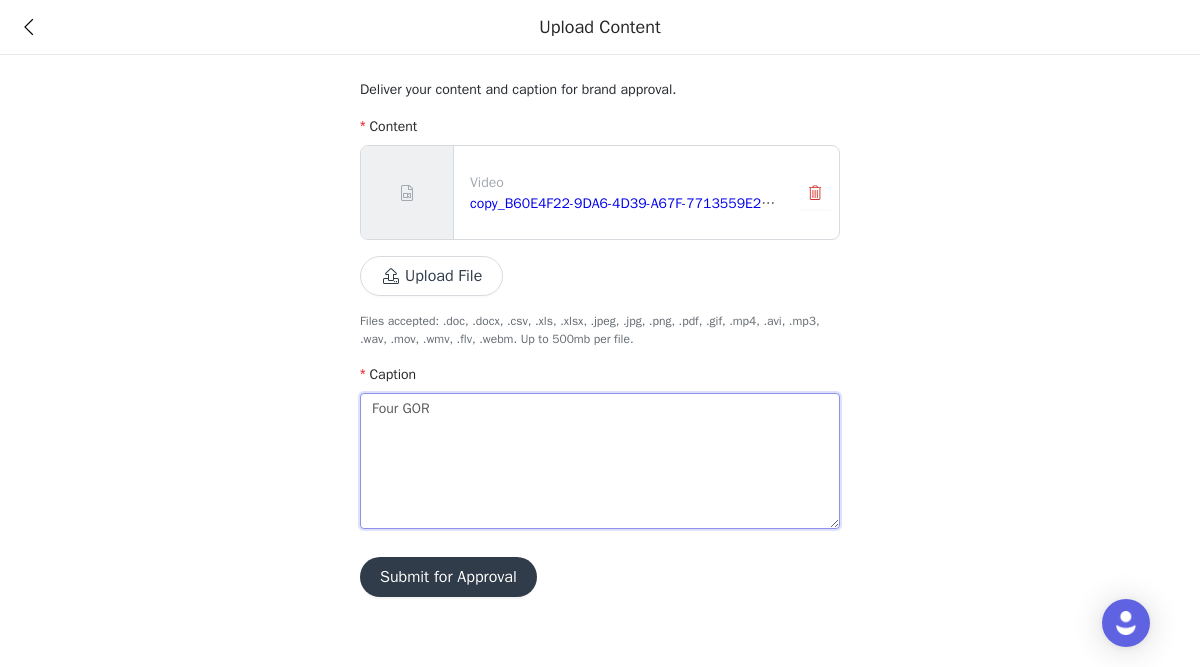 type on "Four GORG" 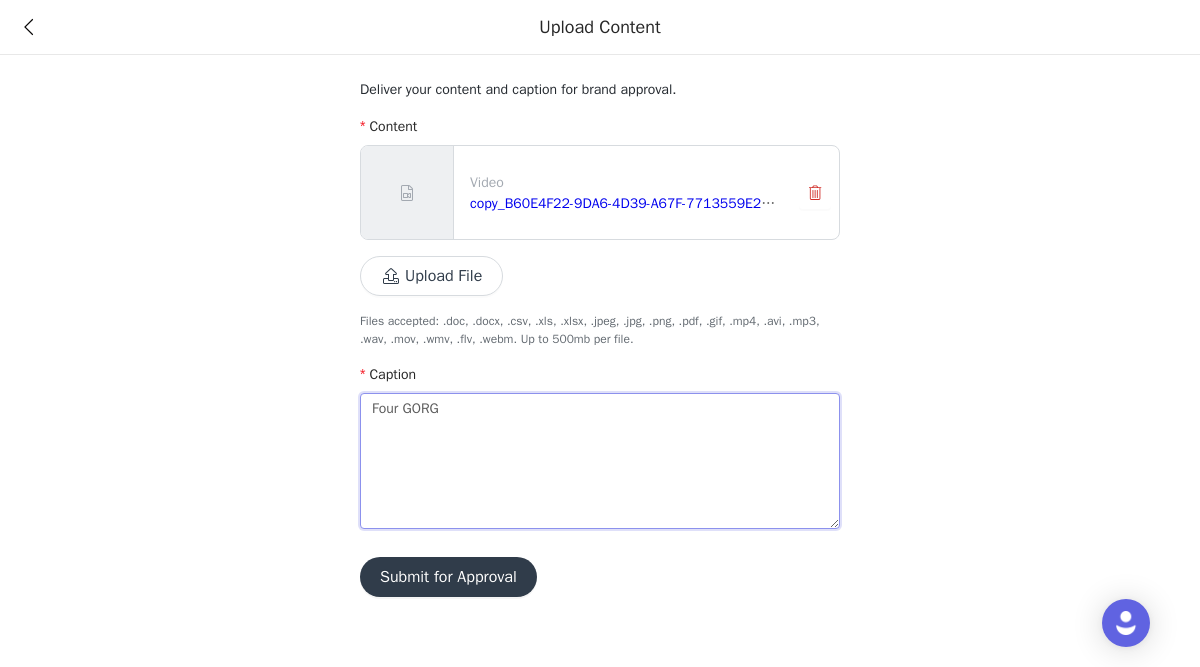 type on "Four GORGE" 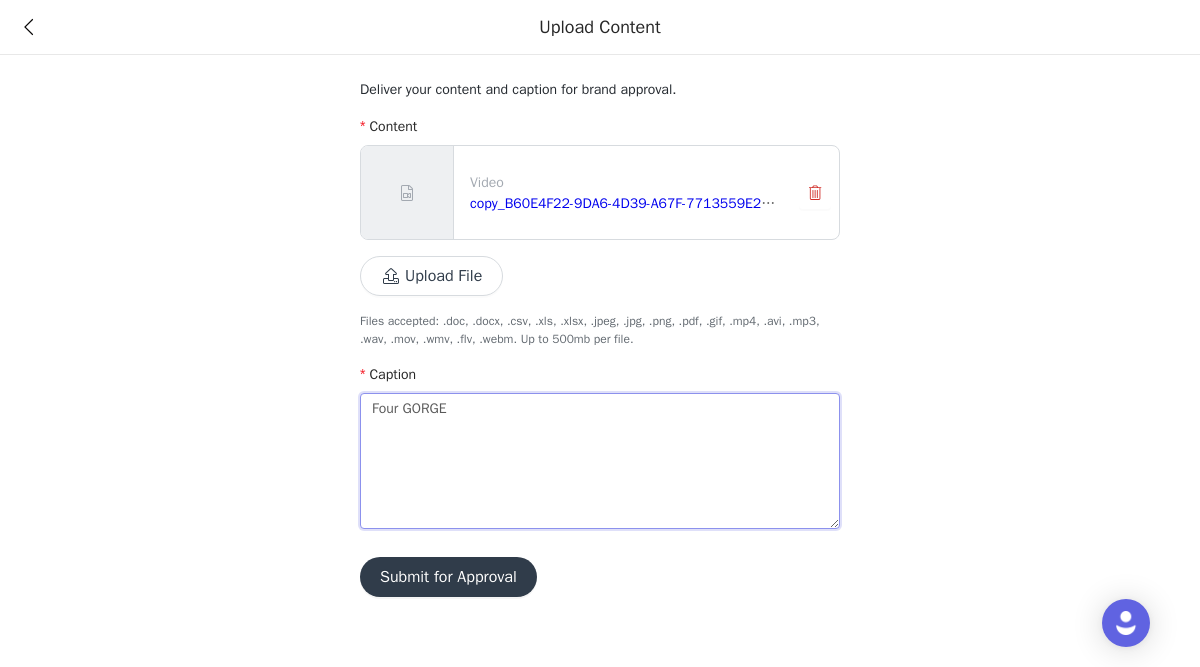 type on "Four GORGEO" 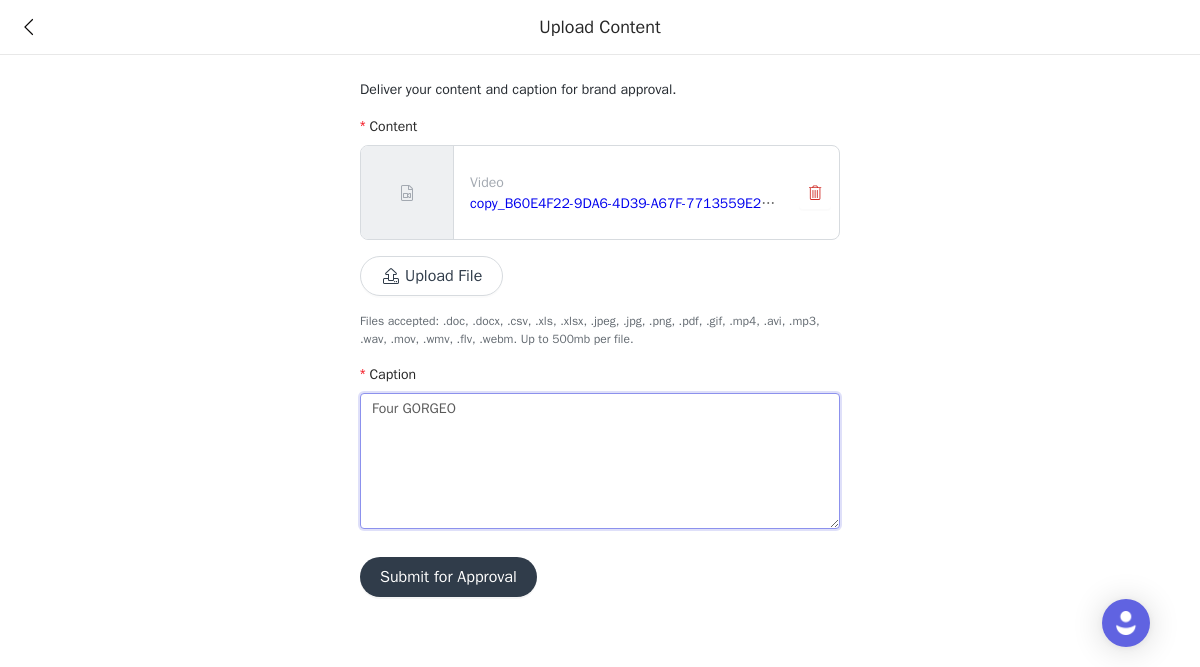 type on "Four GORGEOU" 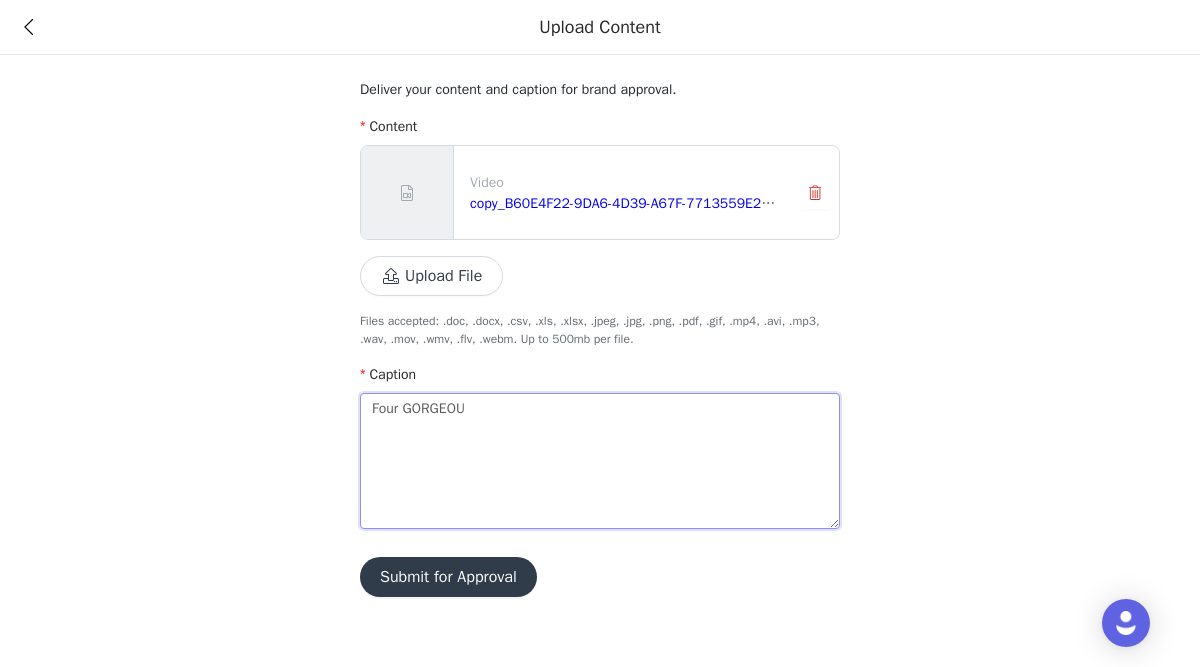 type on "Four GORGEOUS" 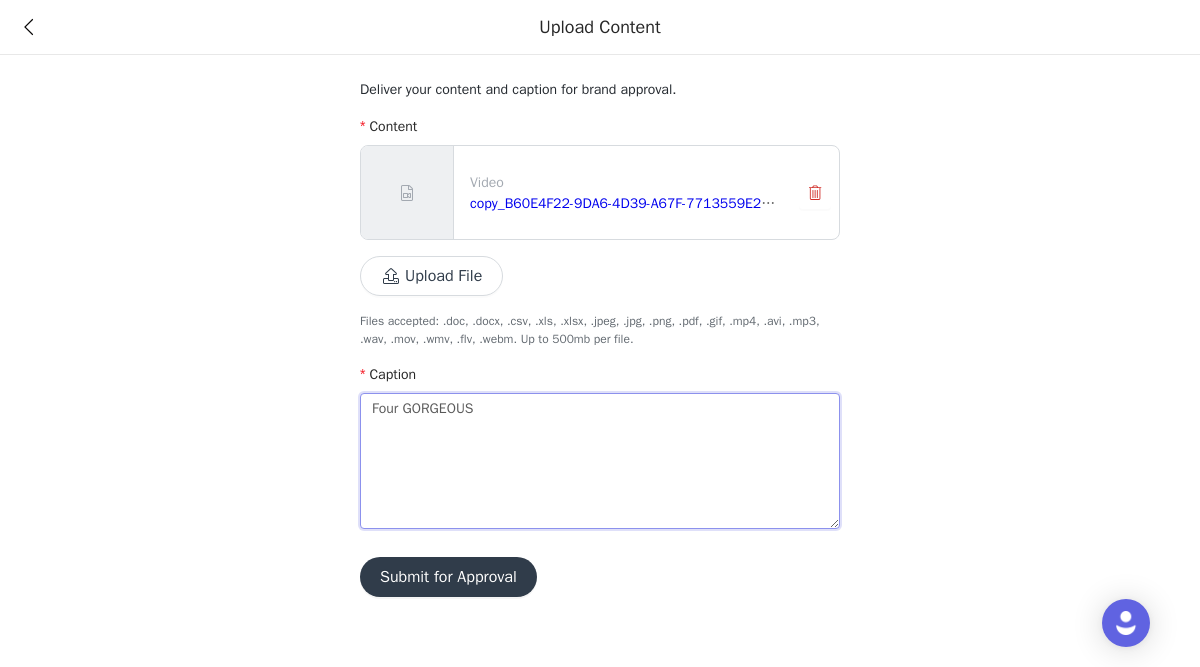 type 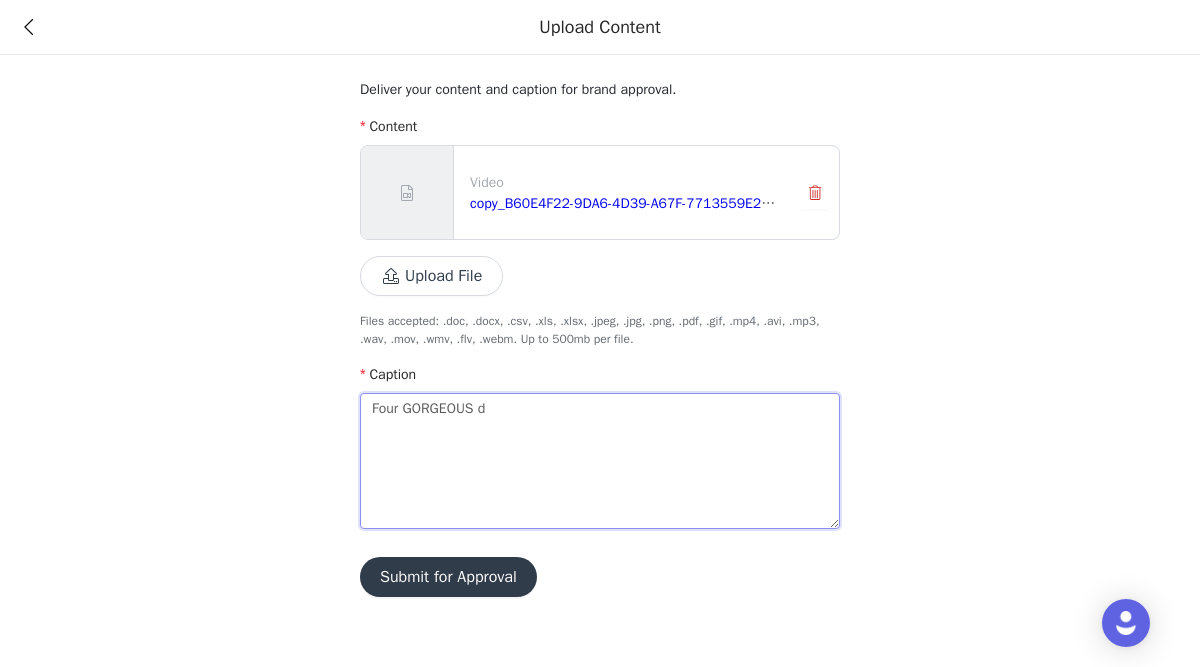 type on "Four GORGEOUS dr" 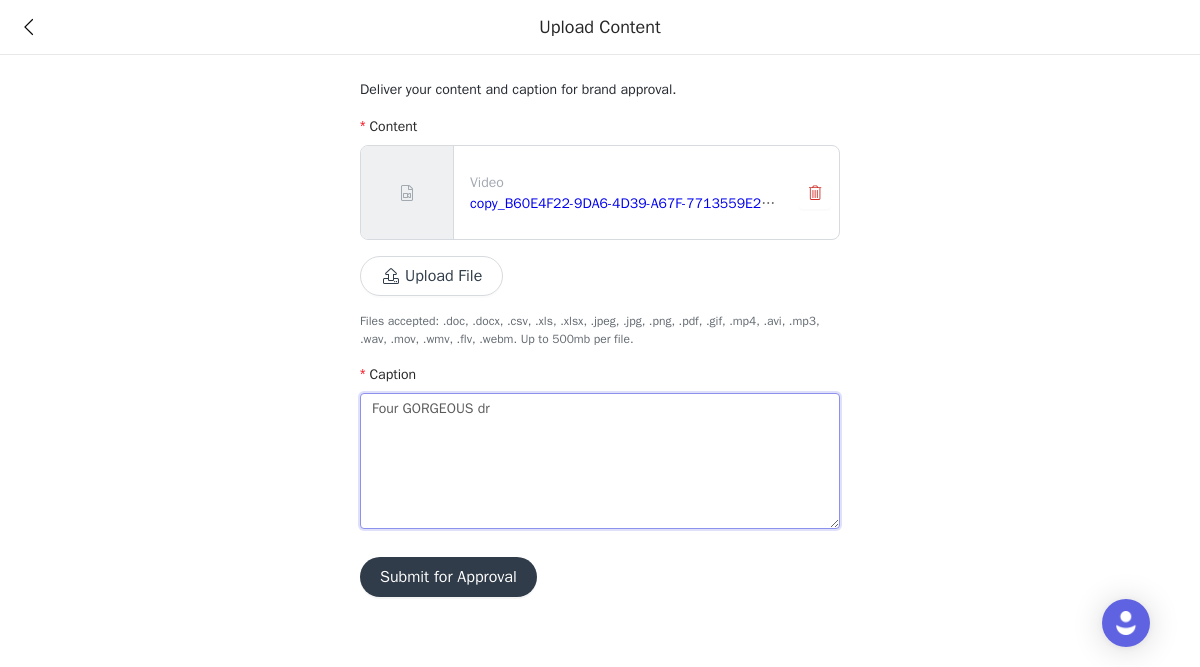 type on "Four GORGEOUS dre" 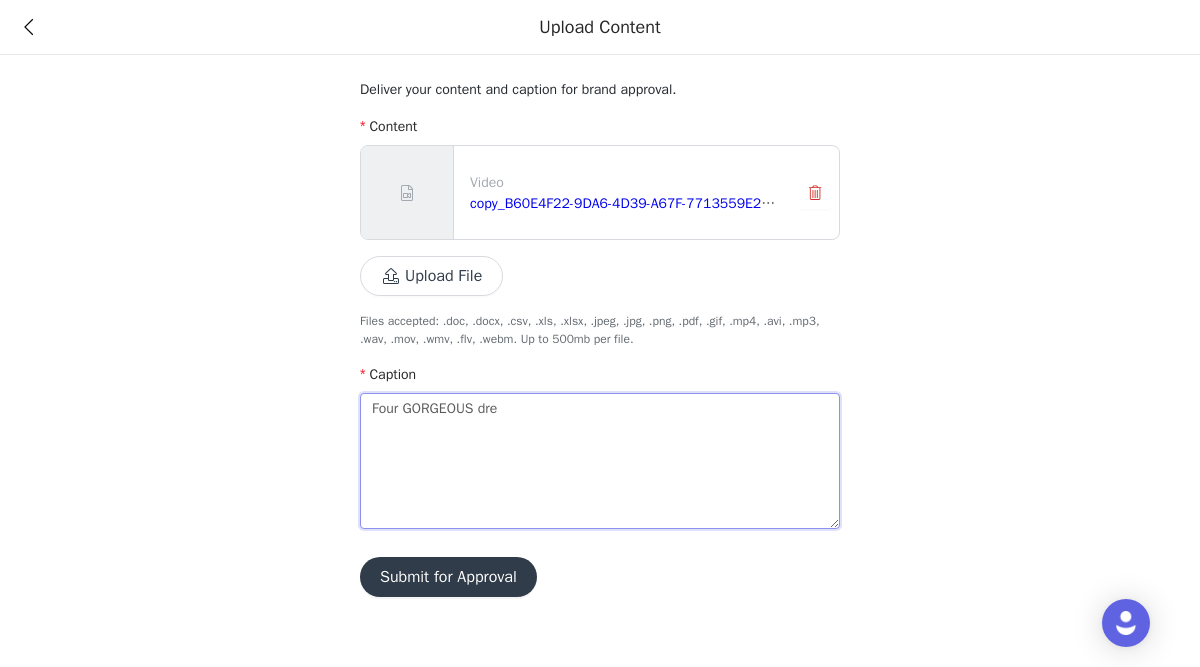type 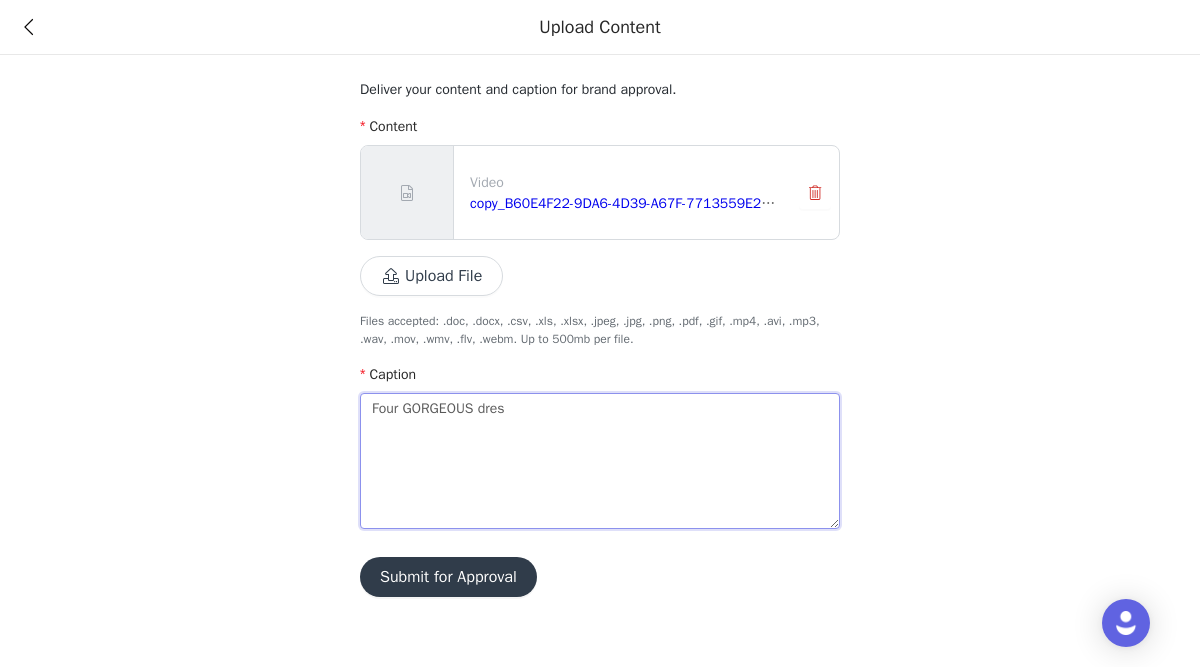 type on "Four GORGEOUS dress" 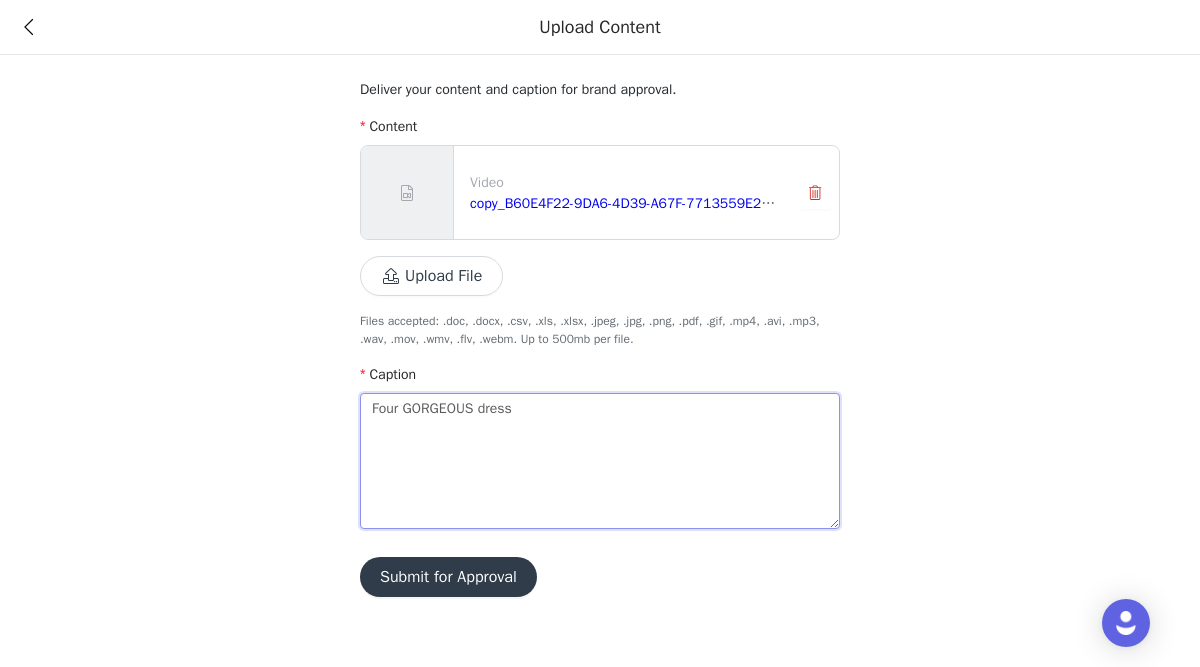 type on "Four GORGEOUS dresse" 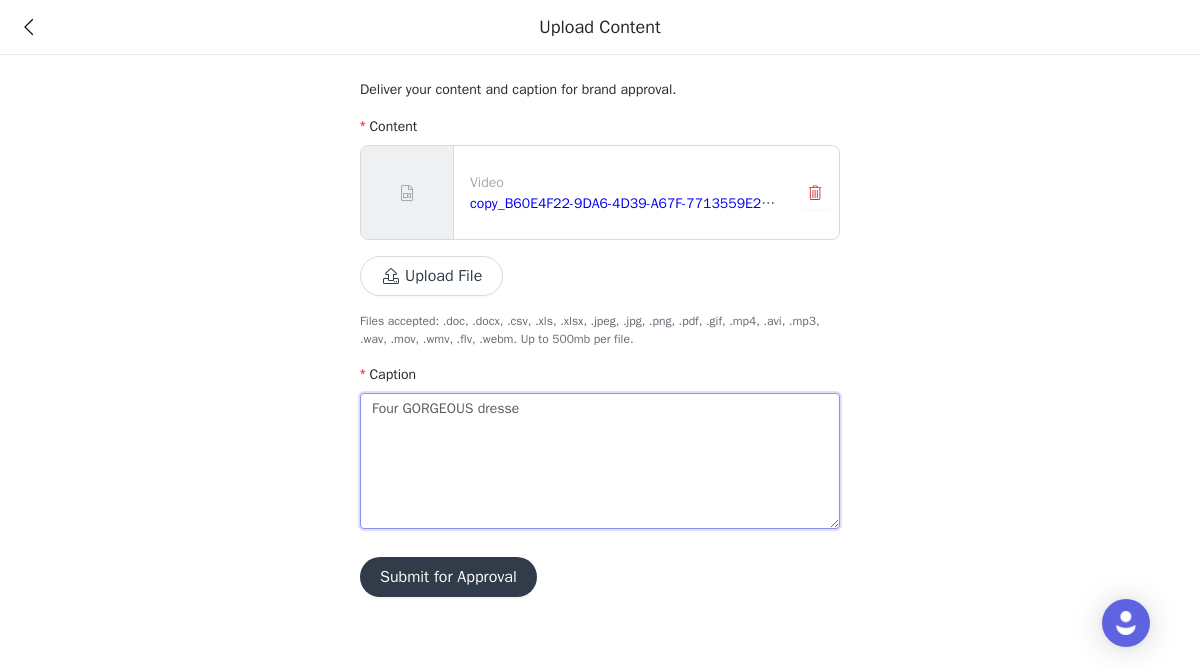 type on "Four GORGEOUS dresses" 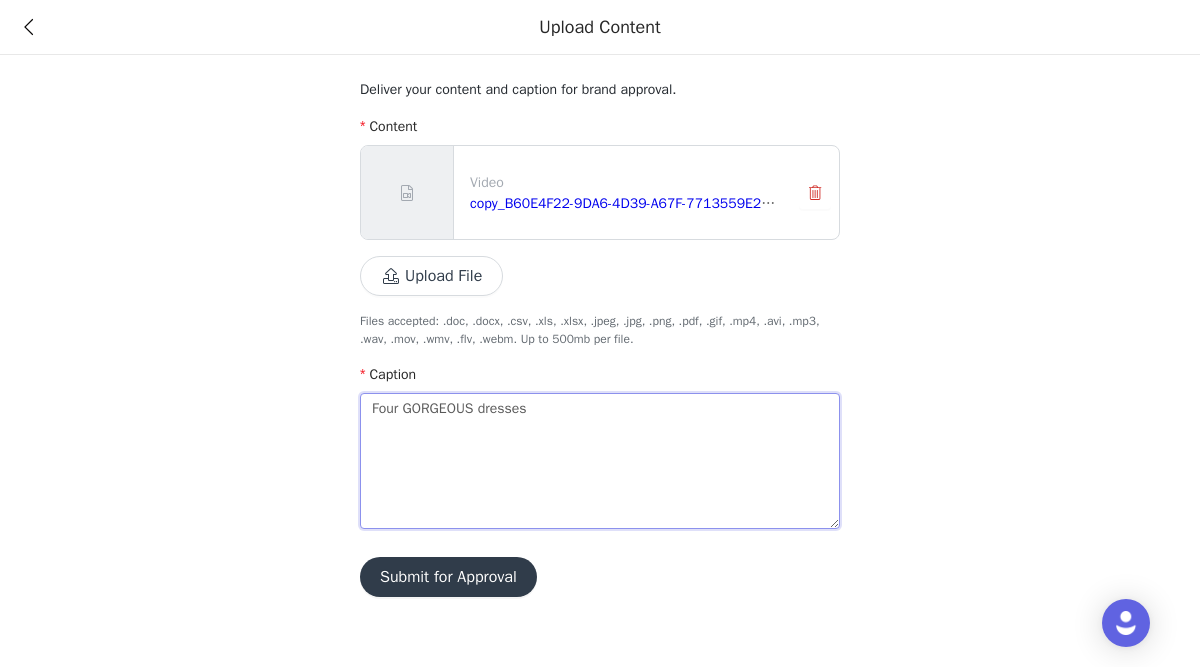 type on "Four GORGEOUS dresses" 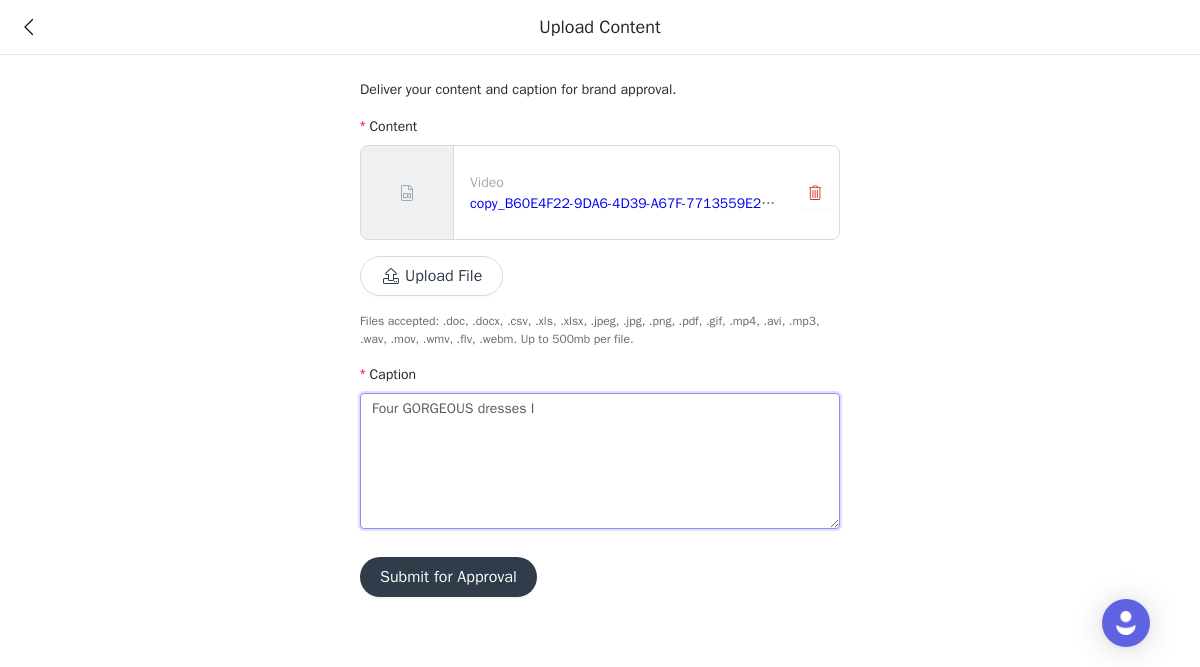 type on "Four GORGEOUS dresses I" 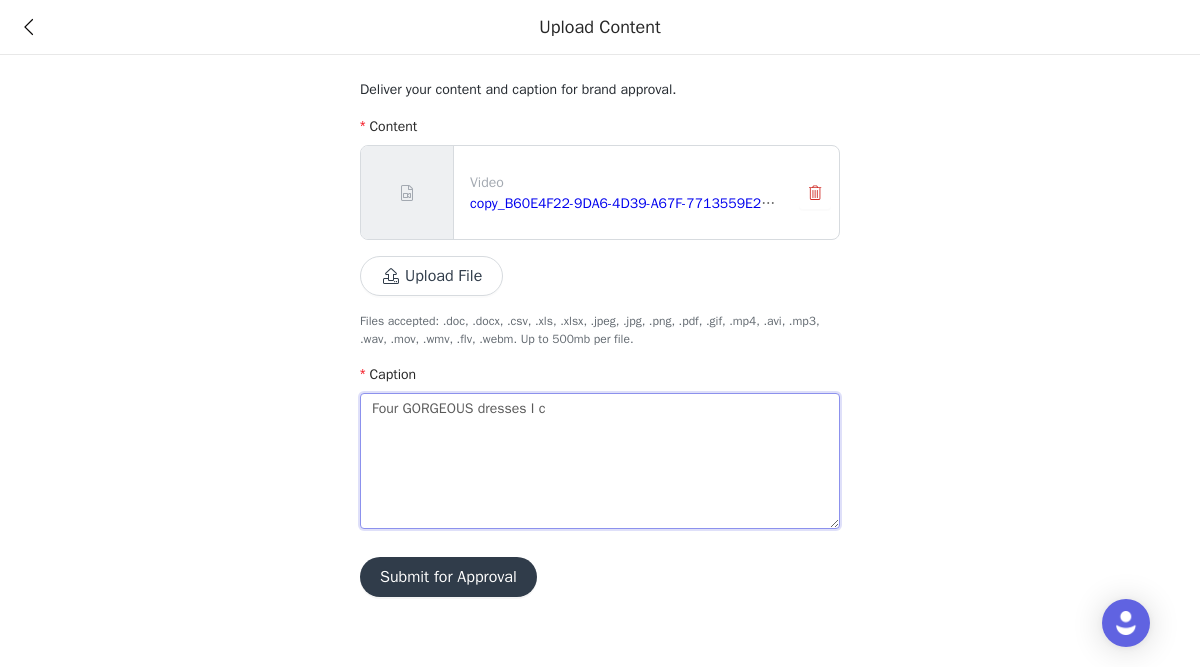 type on "Four GORGEOUS dresses I ca" 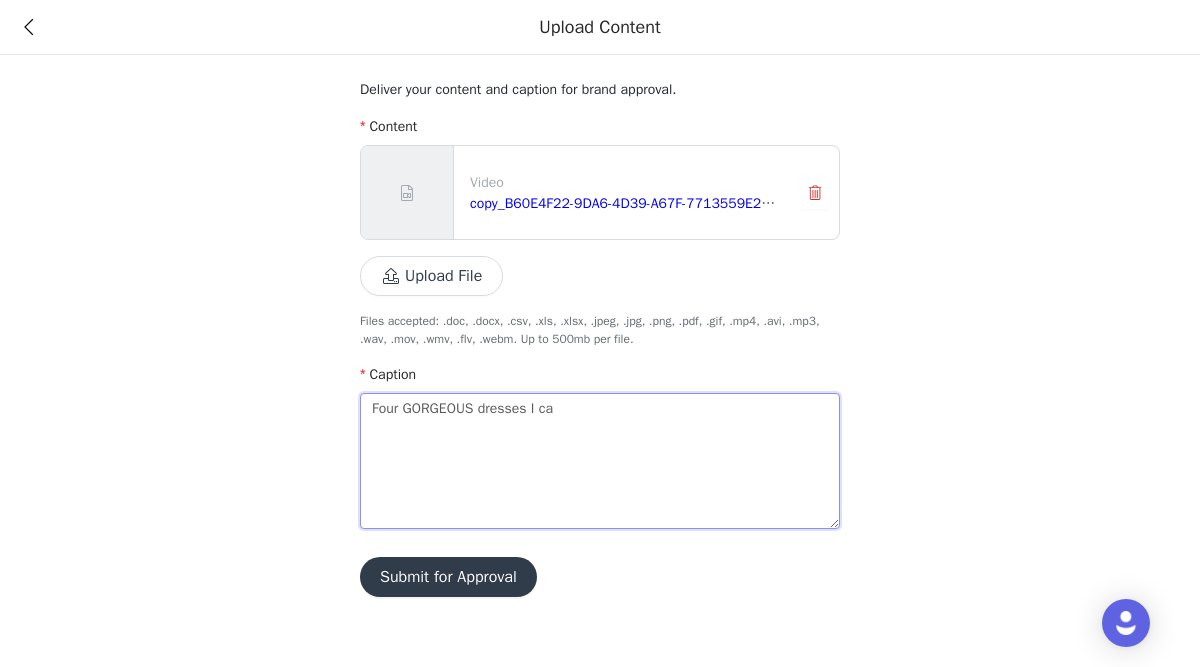 type on "Four GORGEOUS dresses I can" 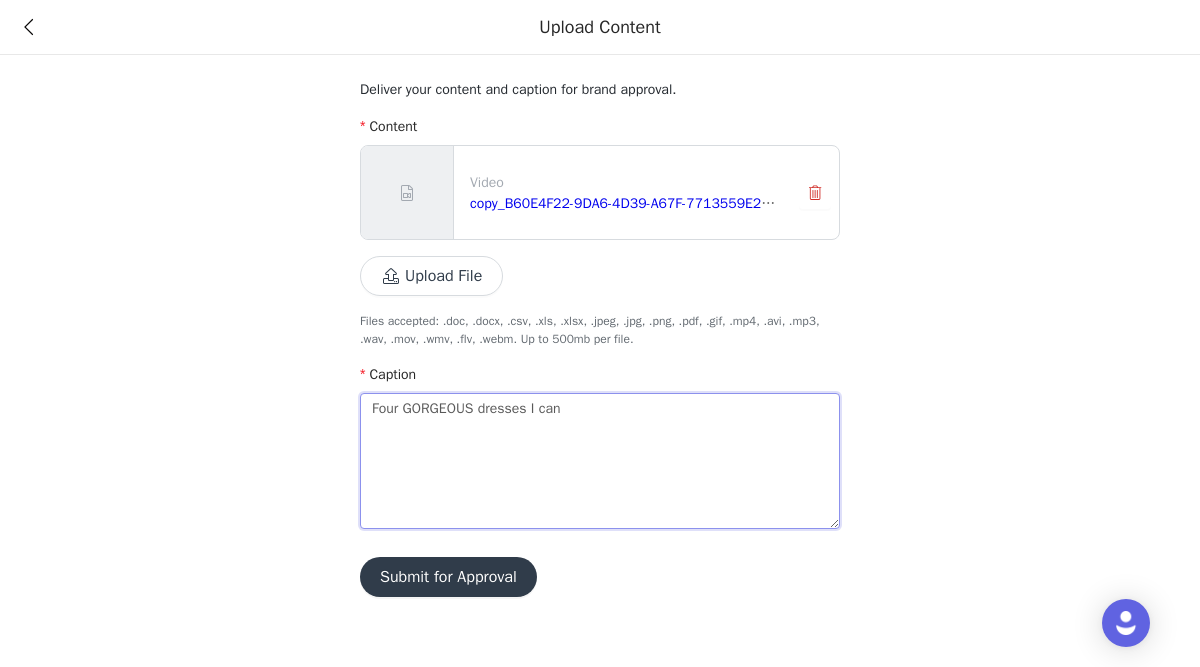 type 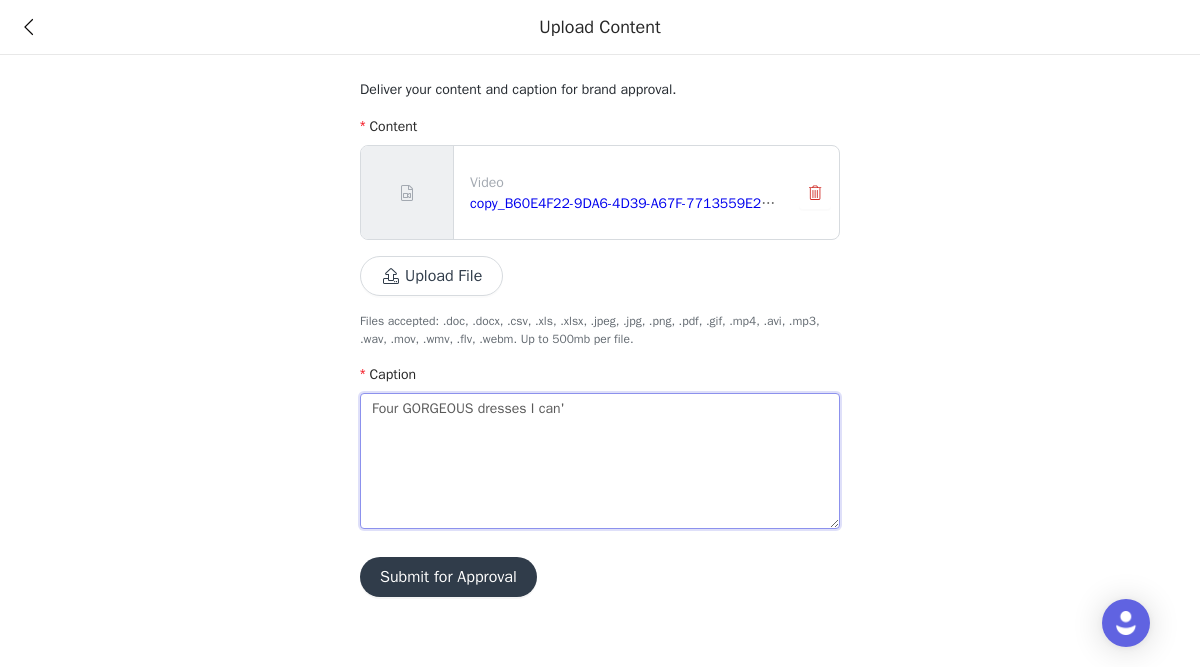 type on "Four GORGEOUS dresses I can't" 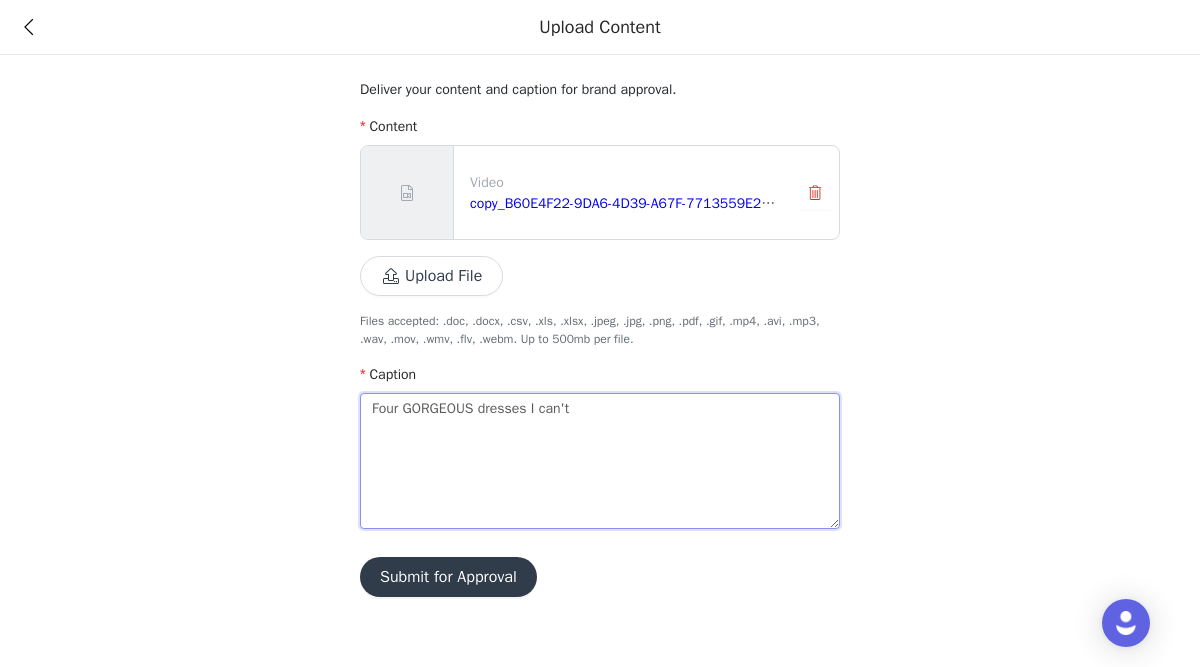 type on "Four GORGEOUS dresses I can't" 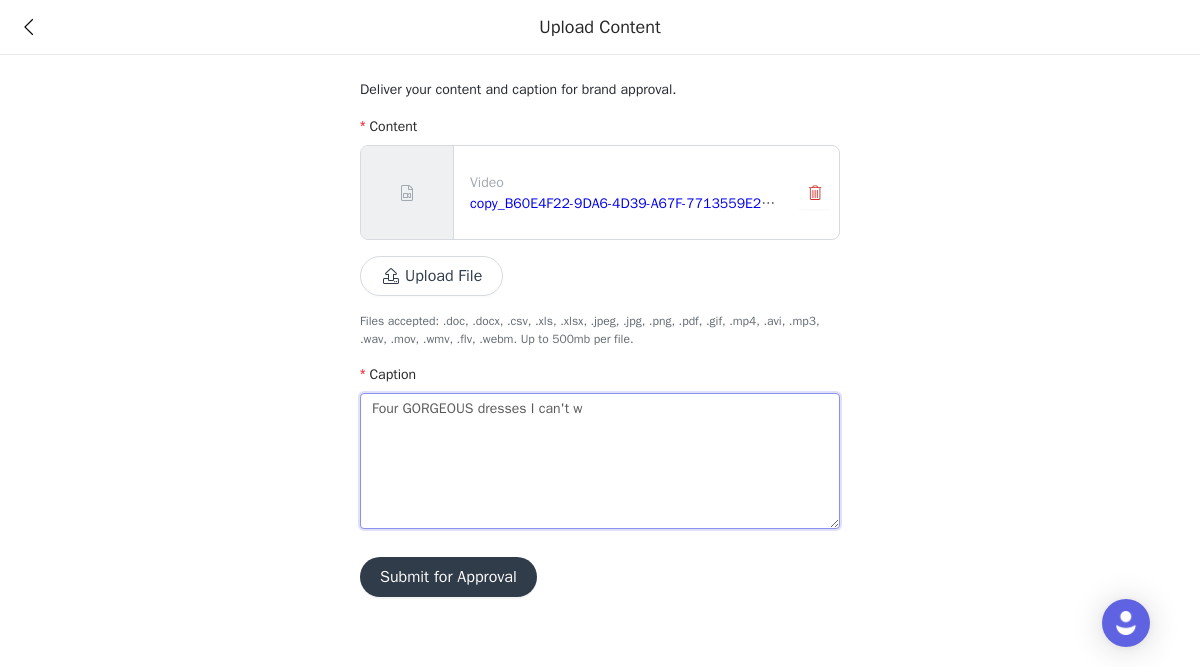 type on "Four GORGEOUS dresses I can't wa" 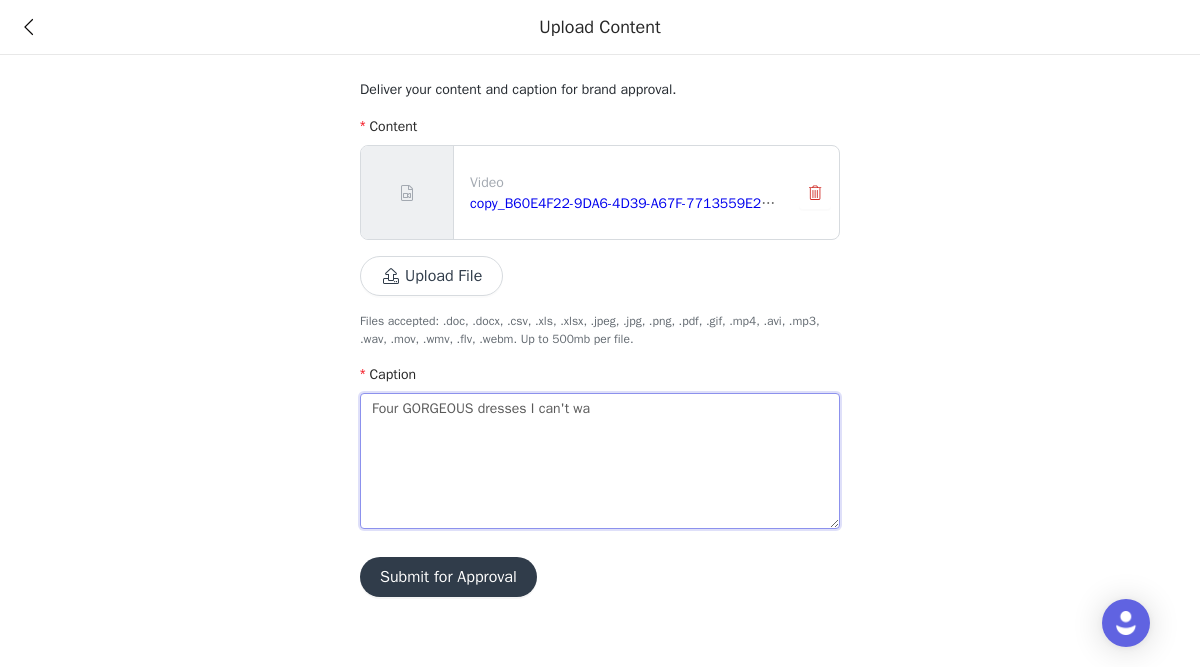 type on "Four GORGEOUS dresses I can't wai" 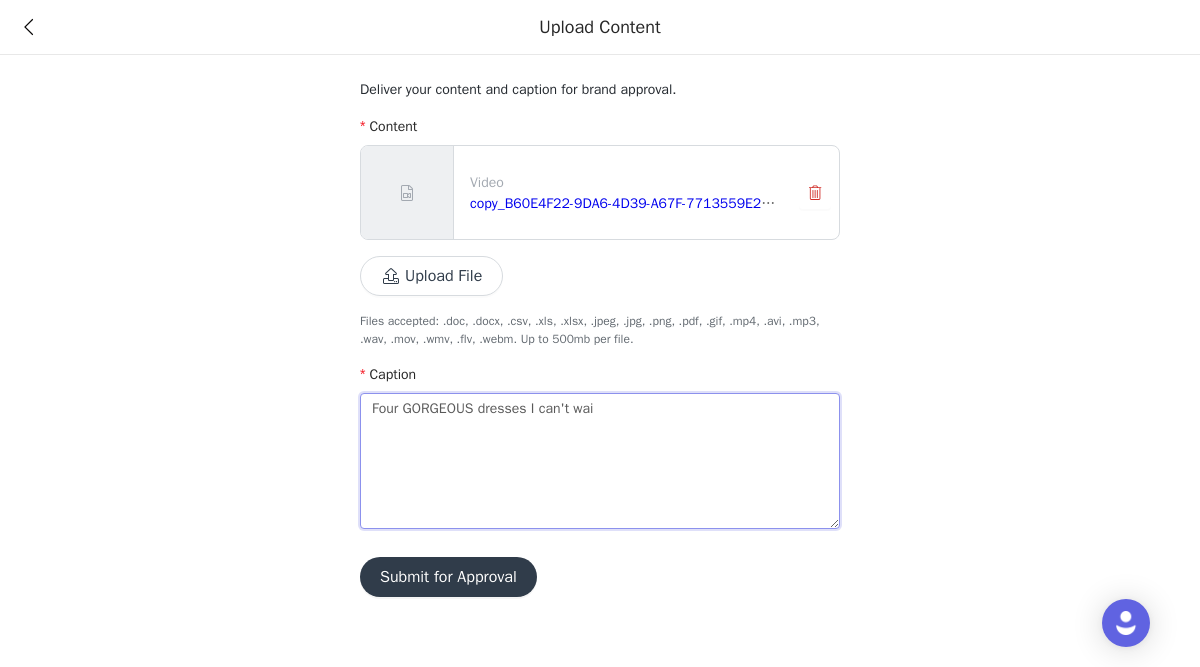 type 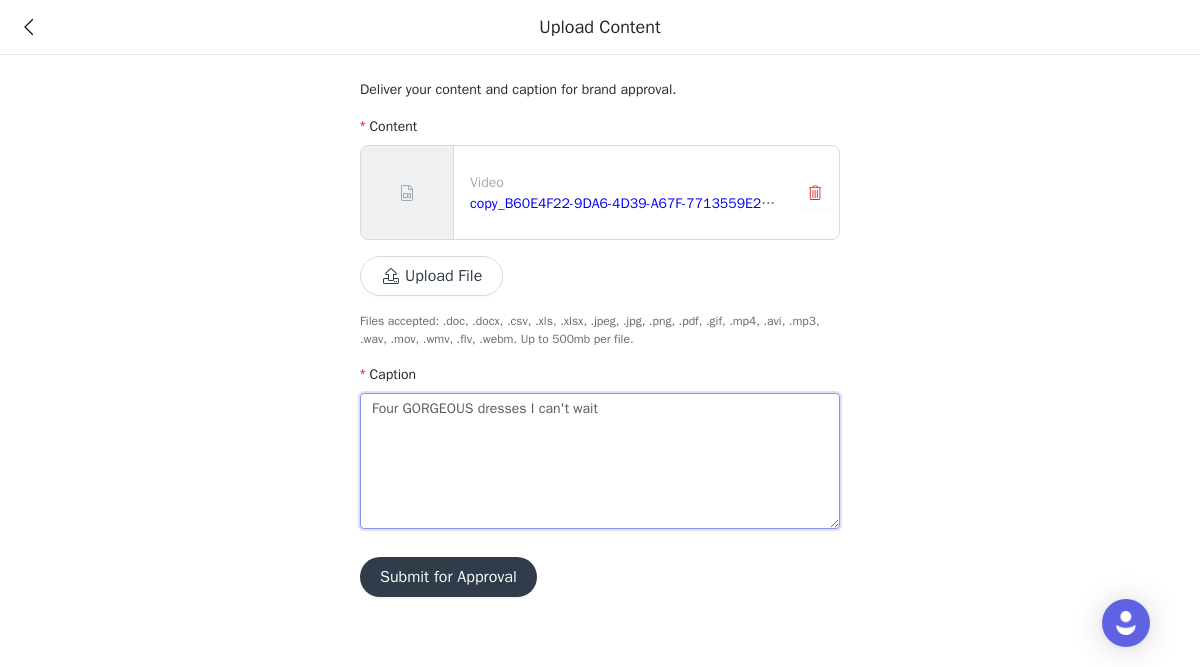type on "Four GORGEOUS dresses I can't wait" 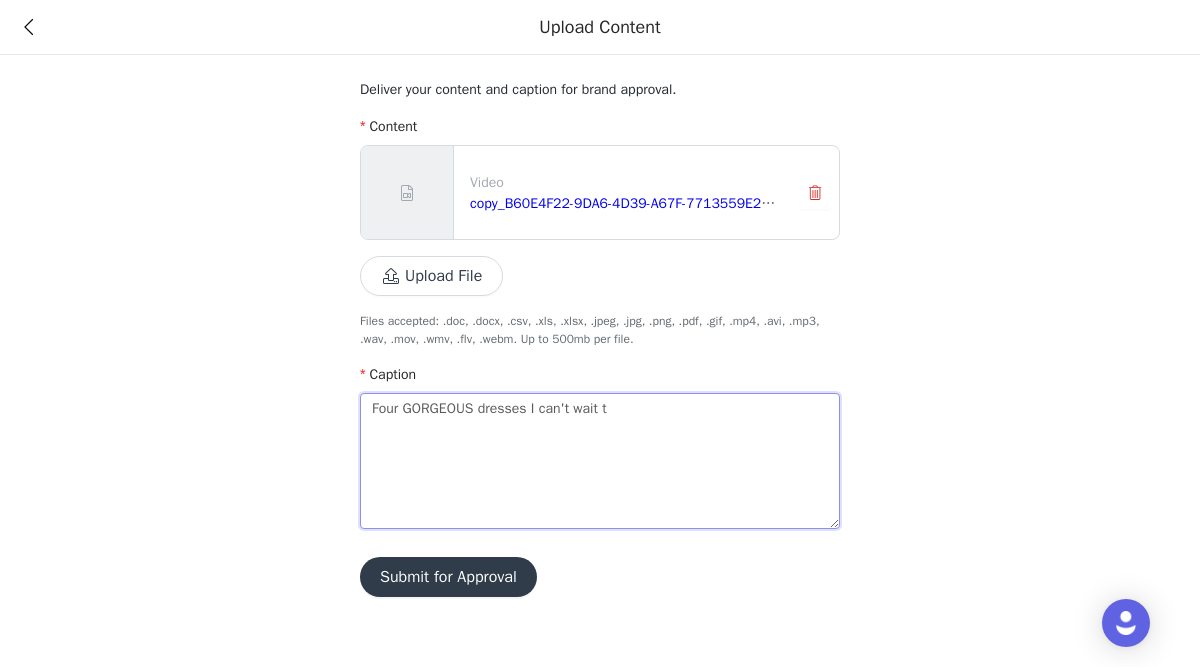 type on "Four GORGEOUS dresses I can't wait to" 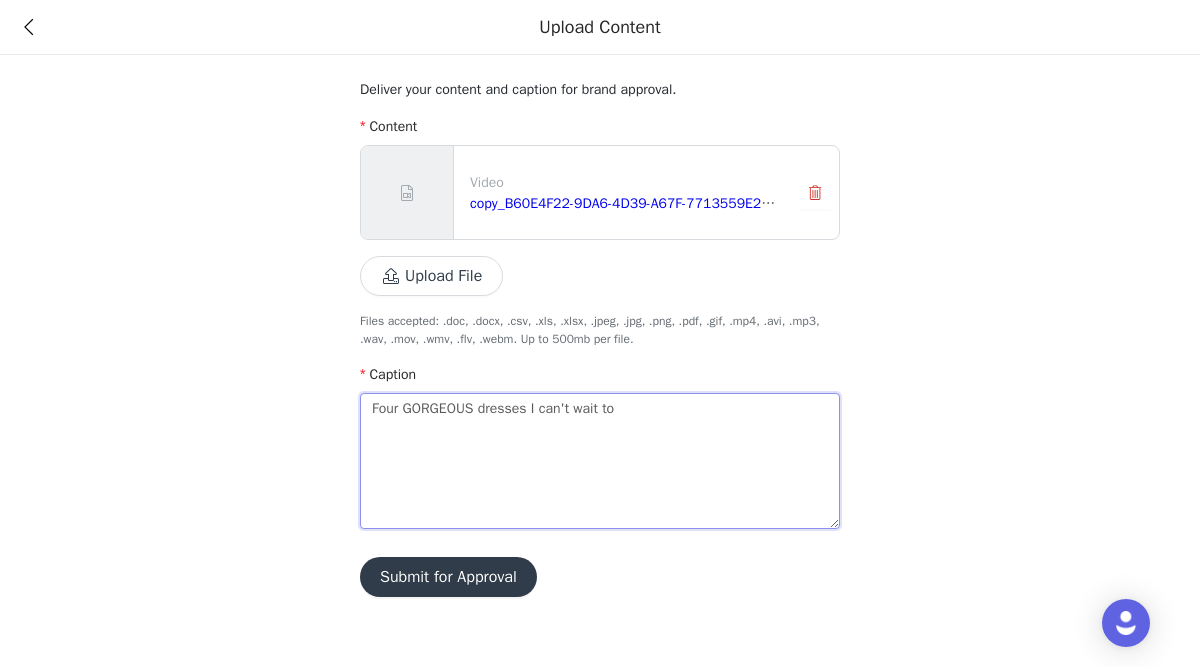 type 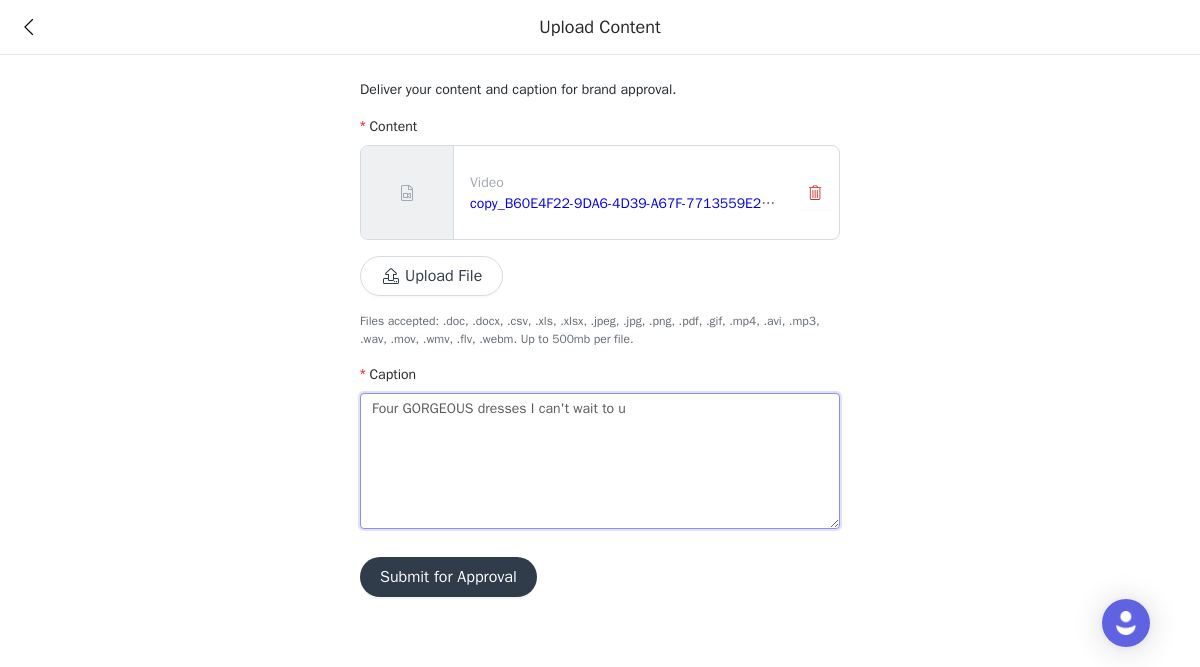 type on "Four GORGEOUS dresses I can't wait to [GEOGRAPHIC_DATA]" 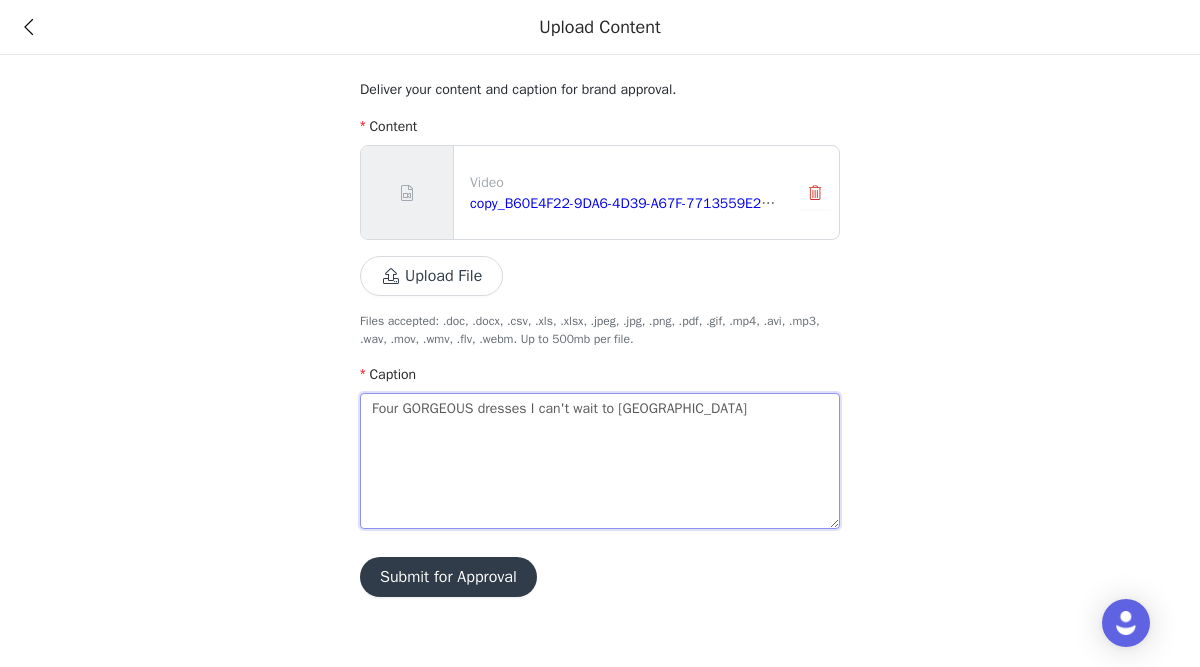 type on "Four GORGEOUS dresses I can't wait to use" 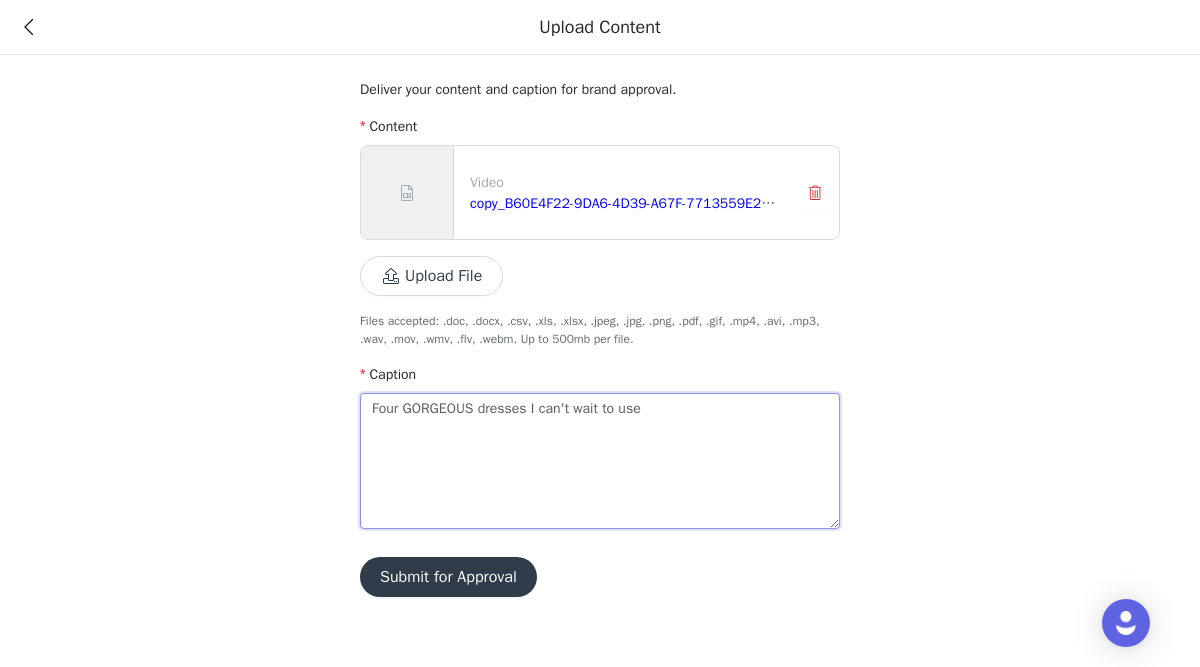 type on "Four GORGEOUS dresses I can't wait to use" 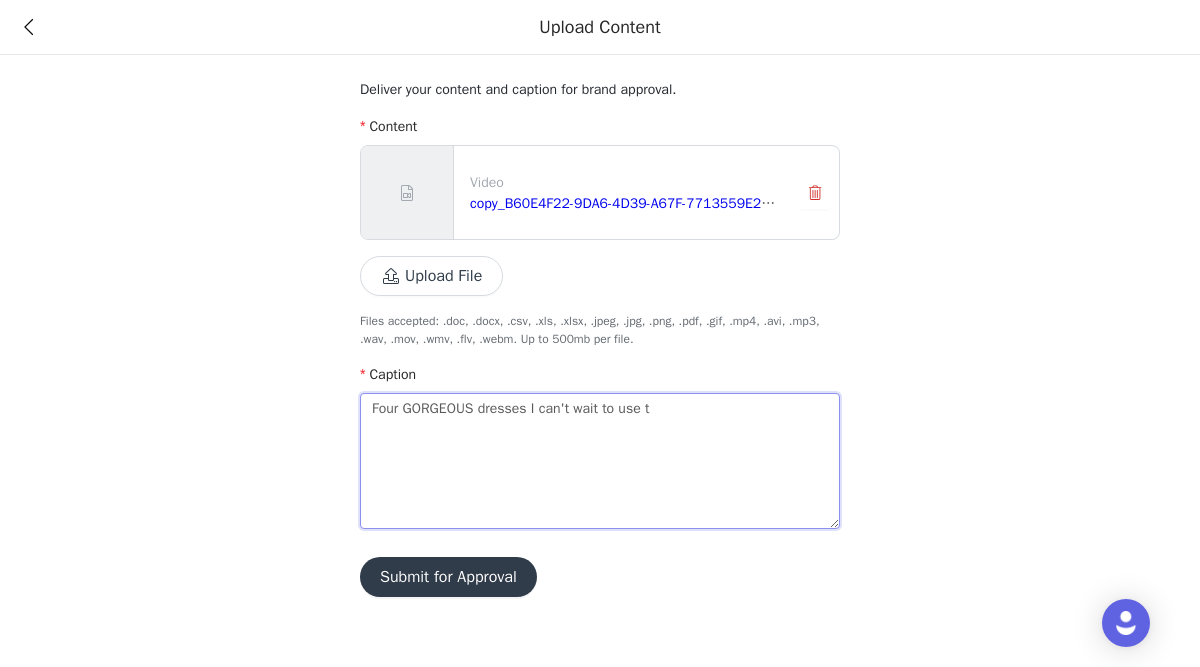 type on "Four GORGEOUS dresses I can't wait to use th" 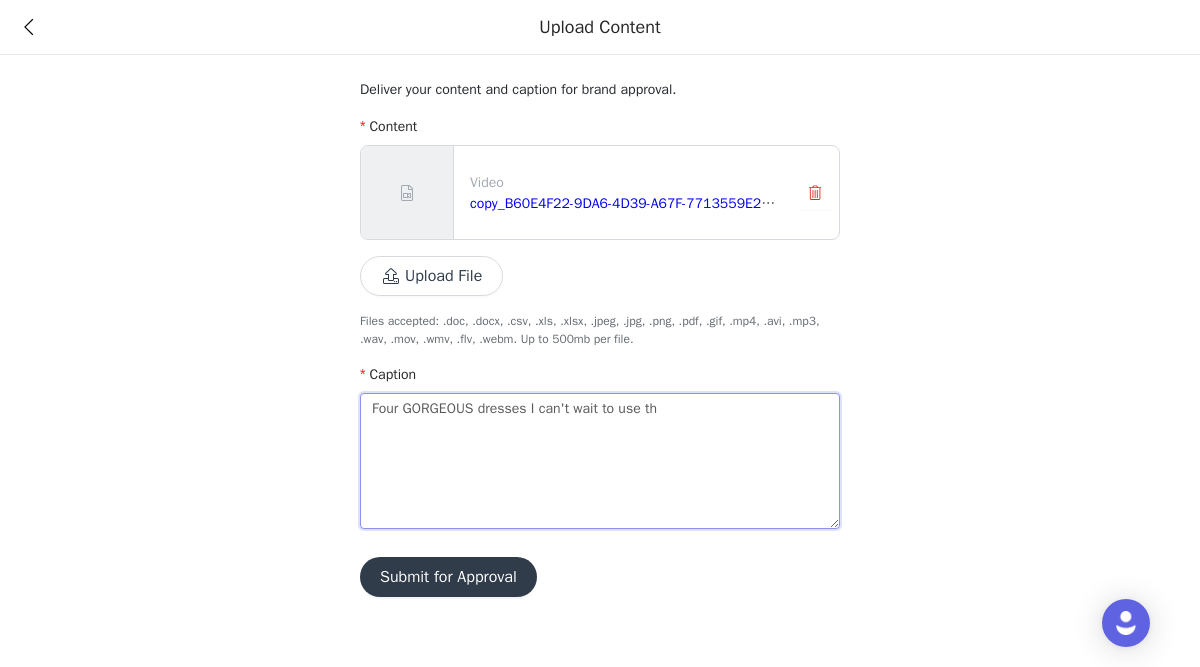 type on "Four GORGEOUS dresses I can't wait to use thi" 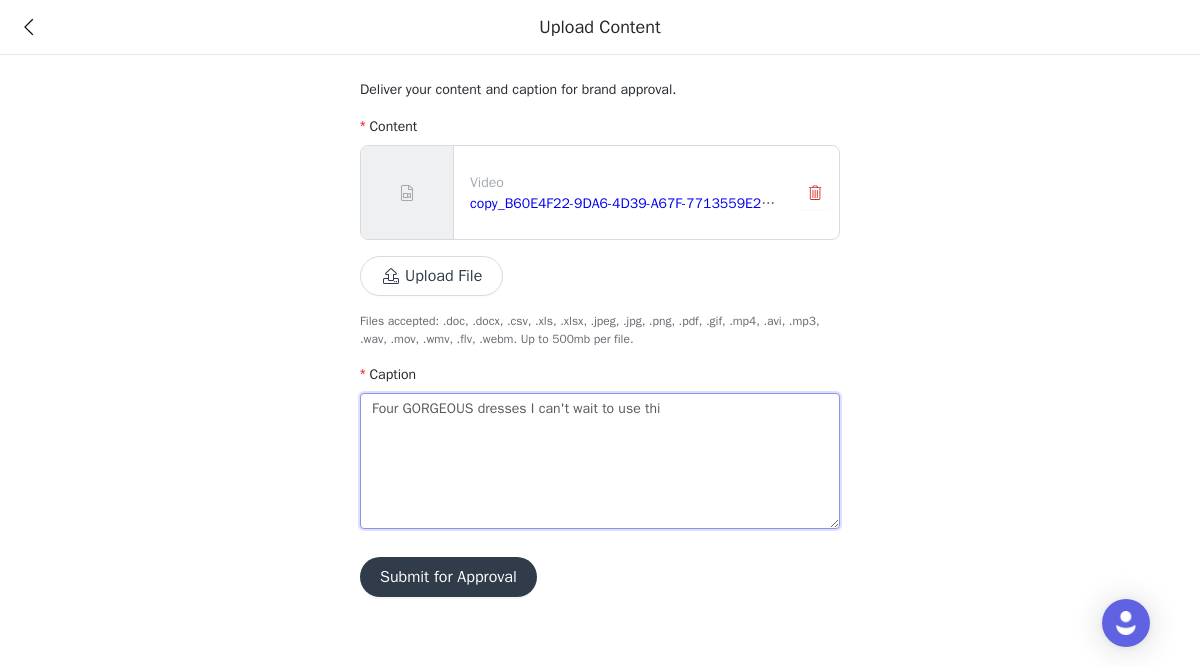 type on "Four GORGEOUS dresses I can't wait to use this" 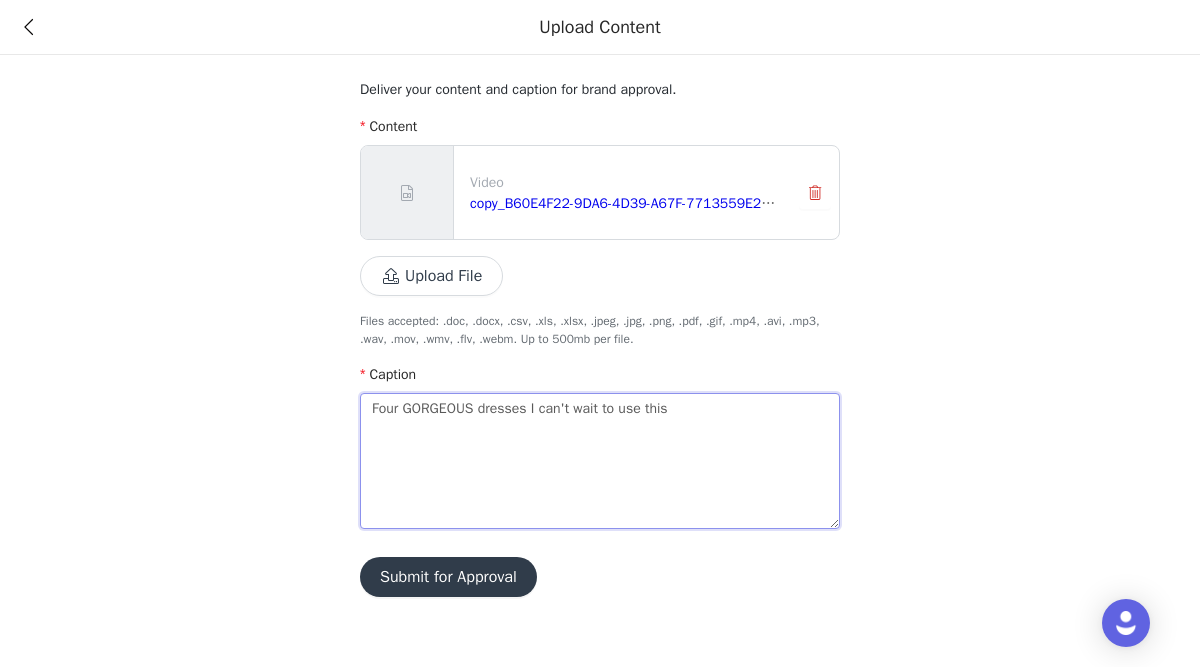 type on "Four GORGEOUS dresses I can't wait to use this" 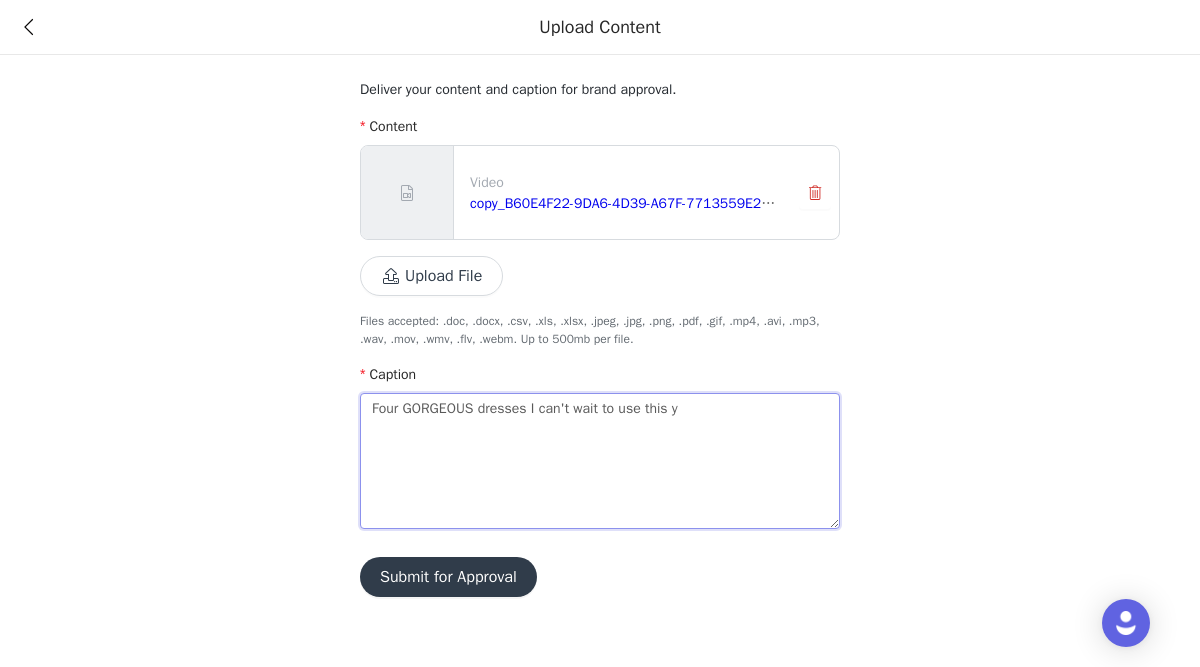 type on "Four GORGEOUS dresses I can't wait to use this ye" 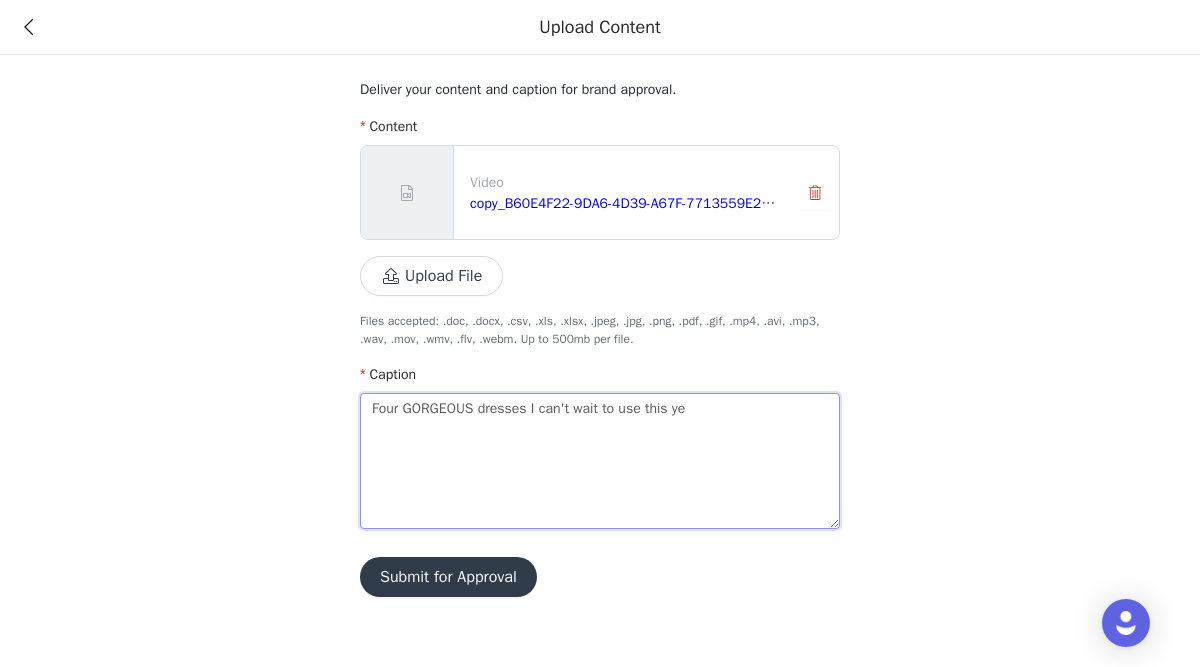 type on "Four GORGEOUS dresses I can't wait to use this yer" 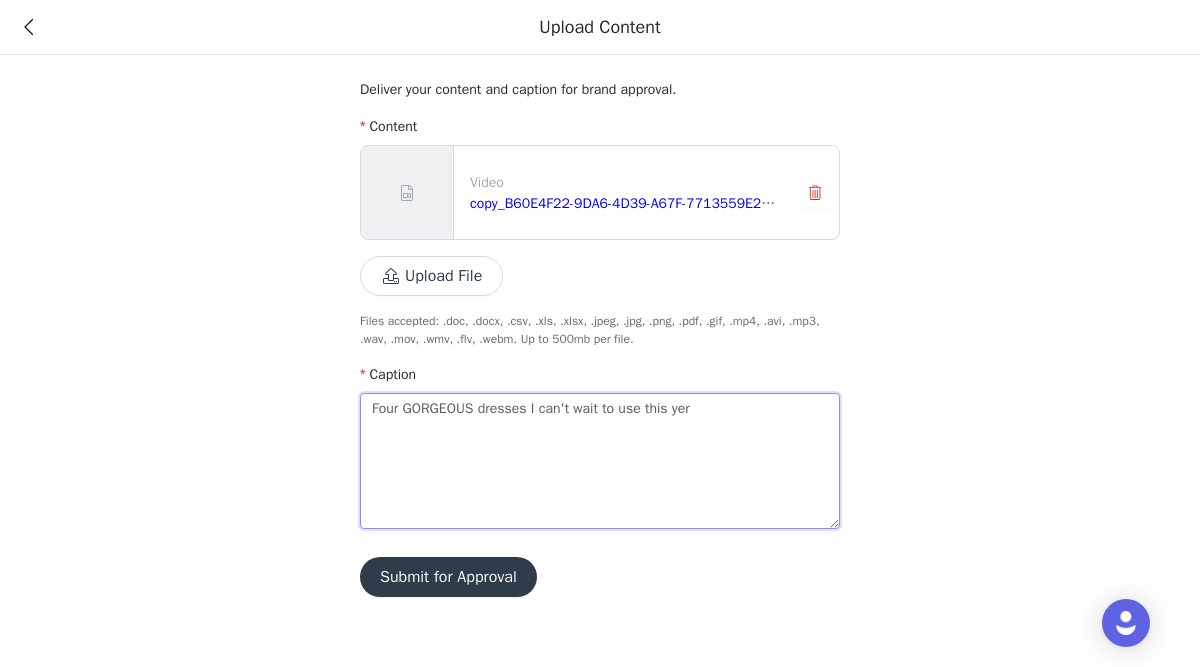 type on "Four GORGEOUS dresses I can't wait to use this ye" 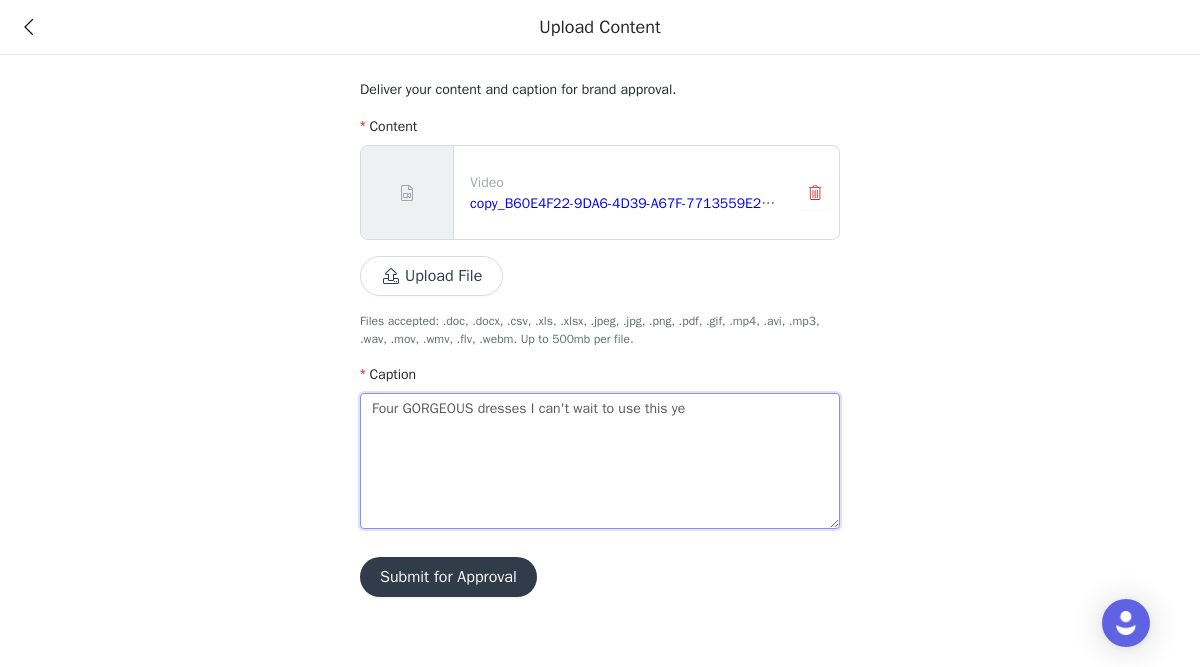 type on "Four GORGEOUS dresses I can't wait to use this yea" 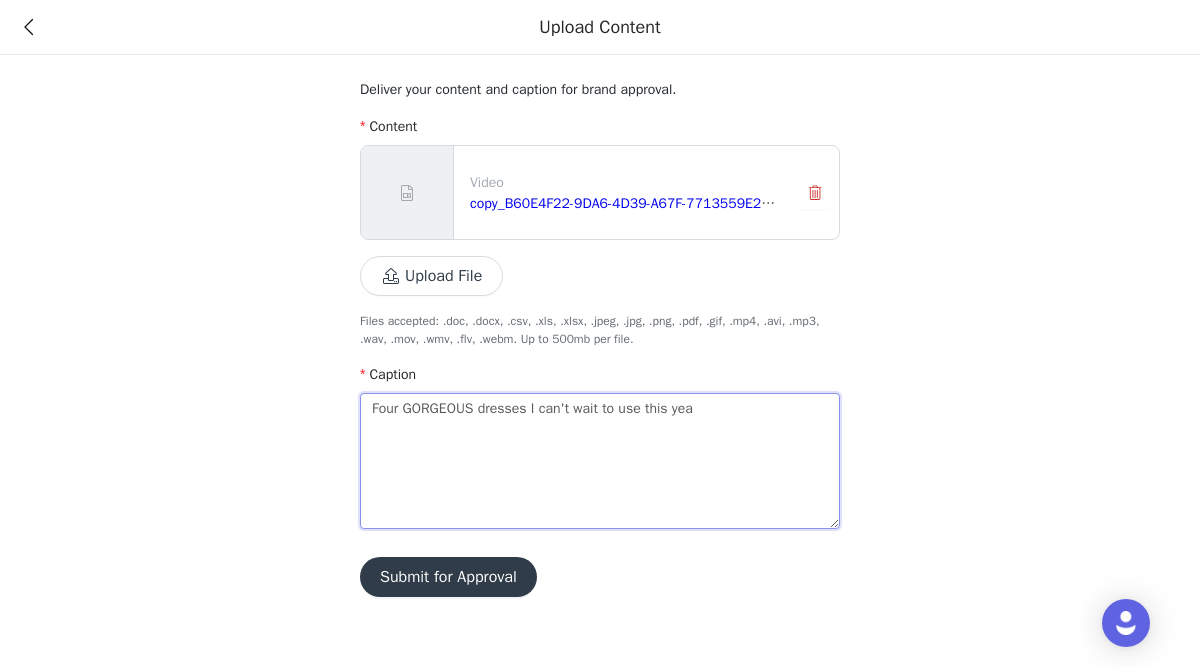 type on "Four GORGEOUS dresses I can't wait to use this year" 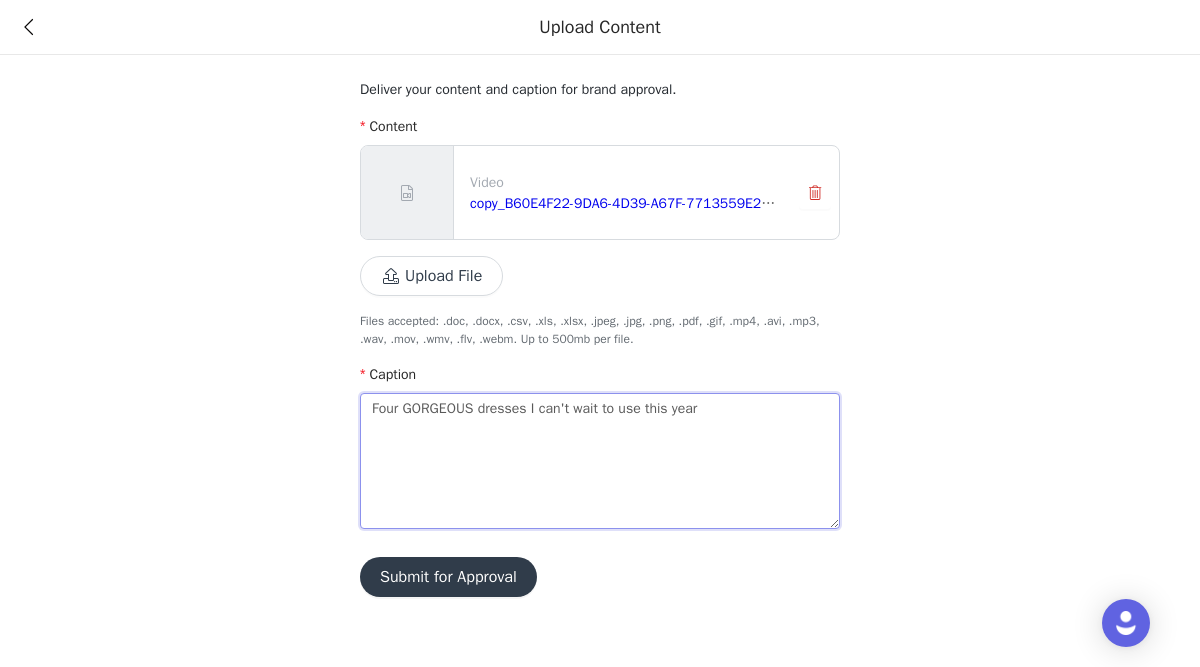 type on "Four GORGEOUS dresses I can't wait to use this year" 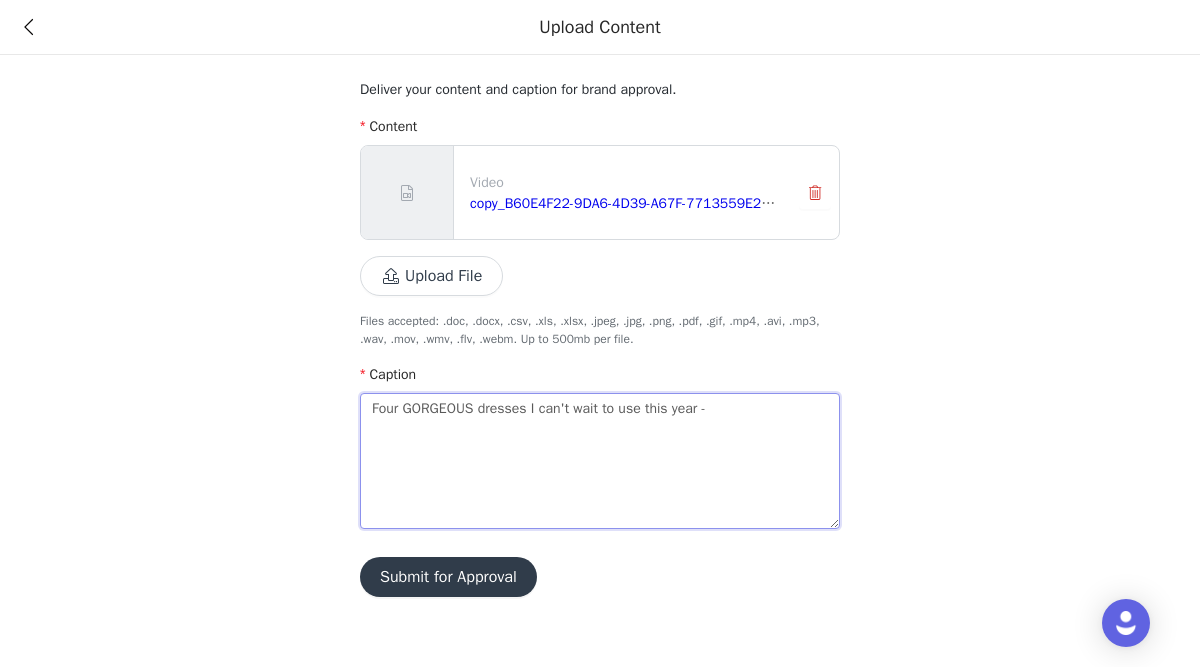 type on "Four GORGEOUS dresses I can't wait to use this year -" 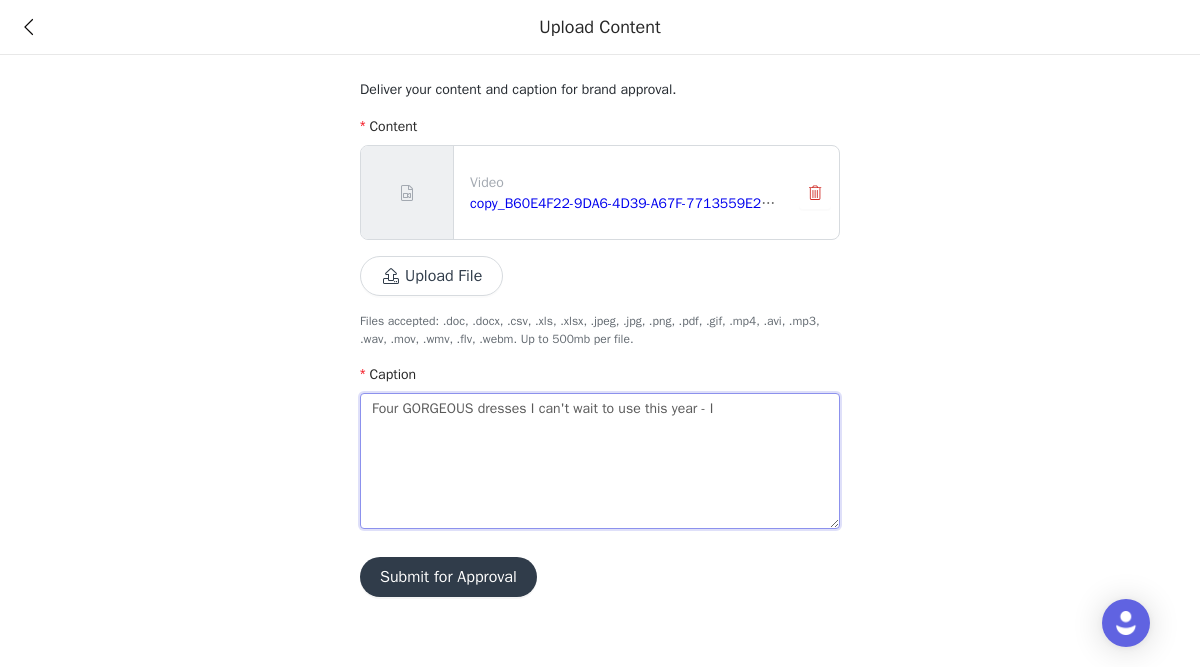 type 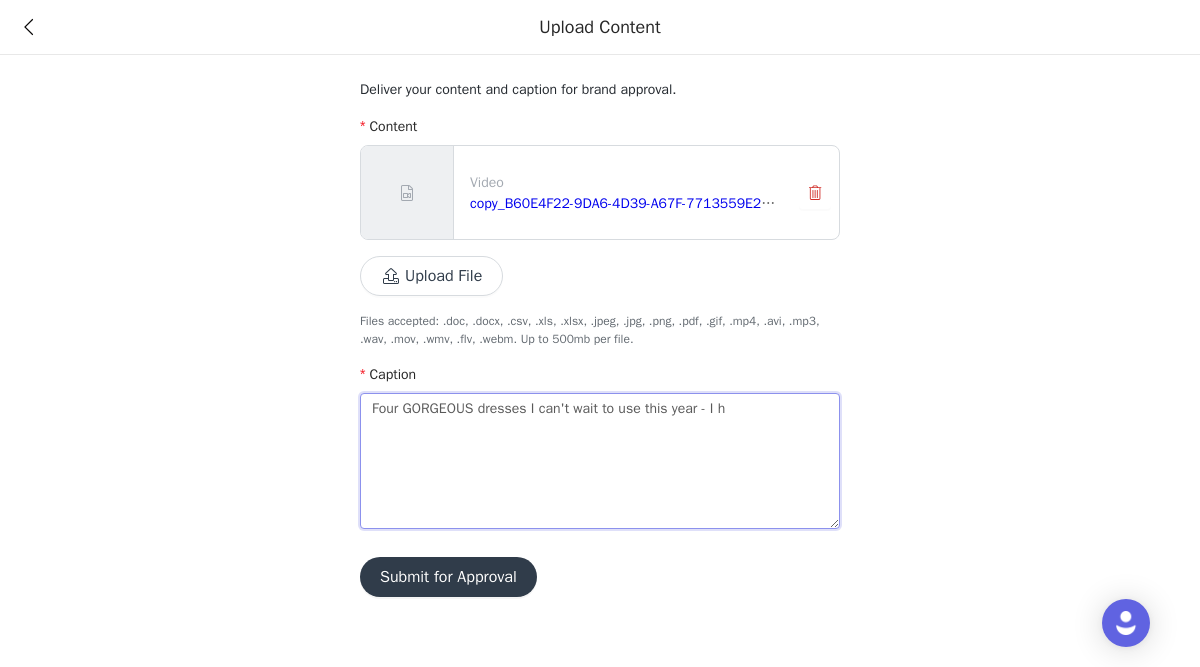 type 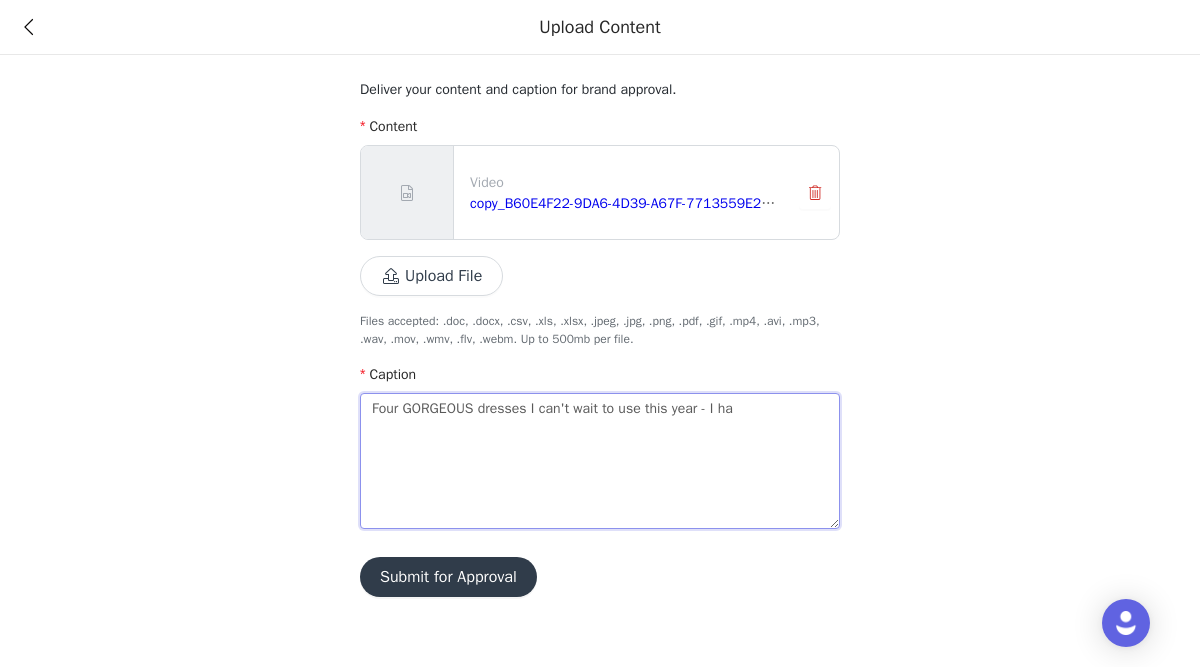 type on "Four GORGEOUS dresses I can't wait to use this year - I hav" 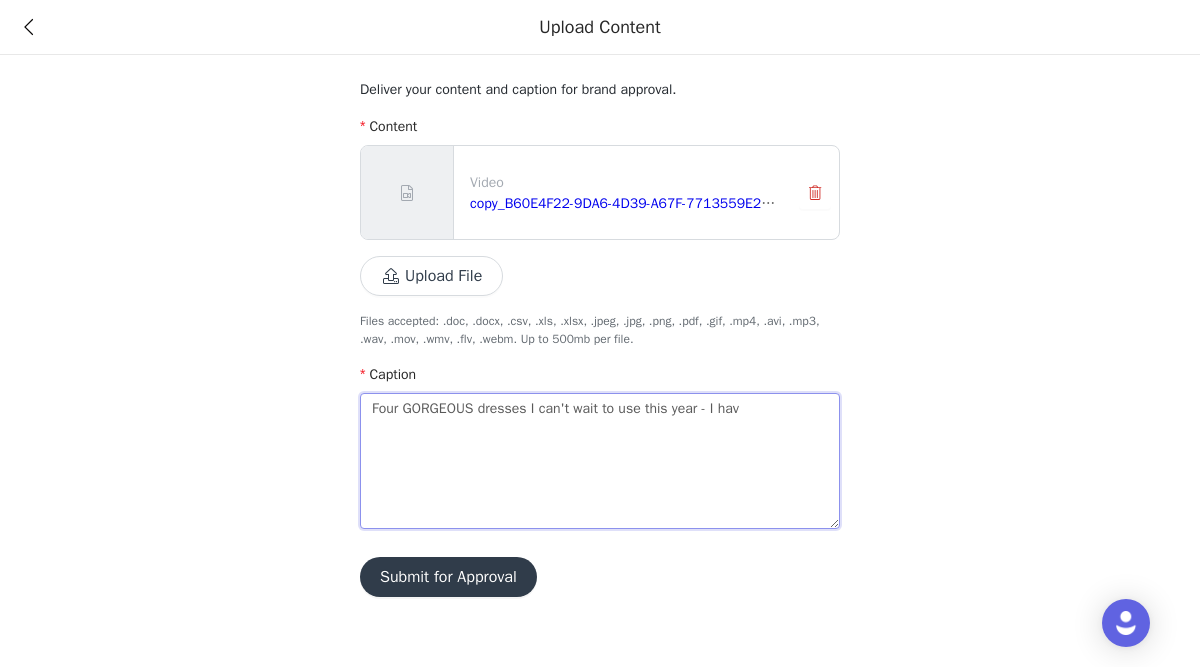 type on "Four GORGEOUS dresses I can't wait to use this year - I have" 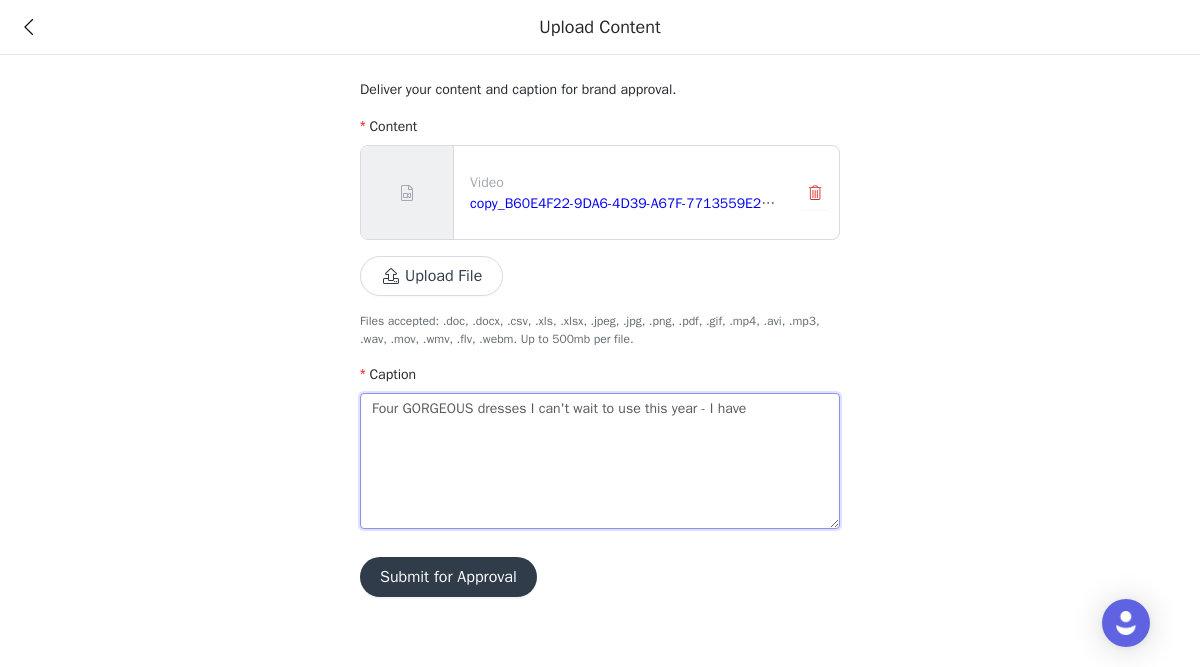 type 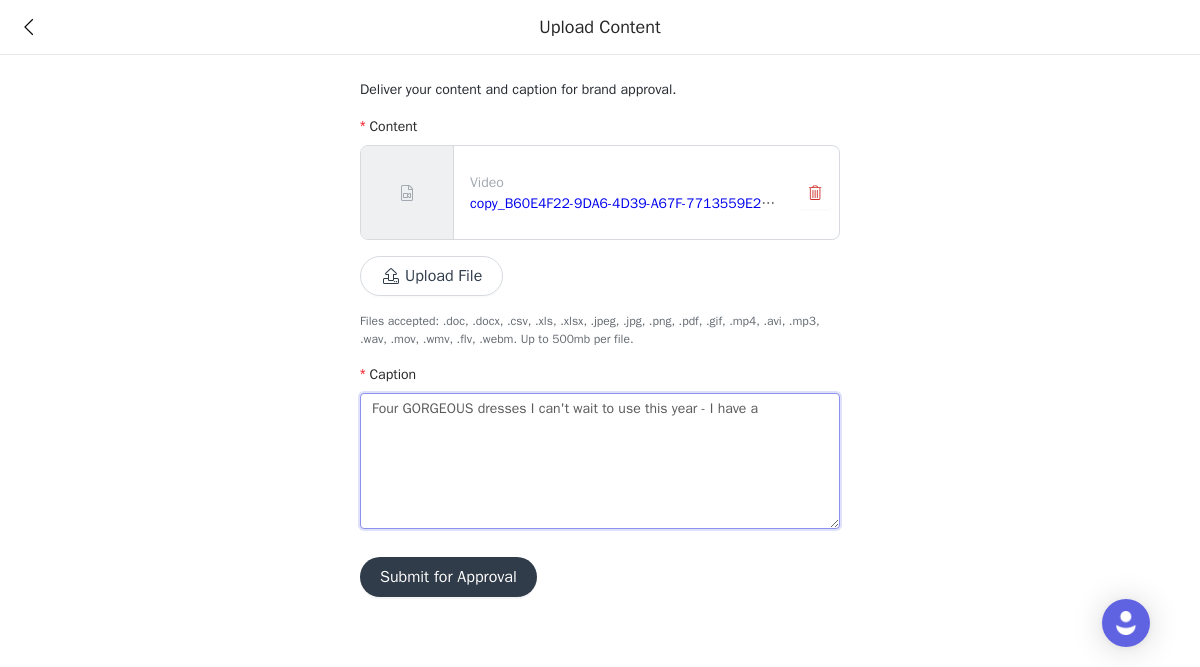 type on "Four GORGEOUS dresses I can't wait to use this year - I have a" 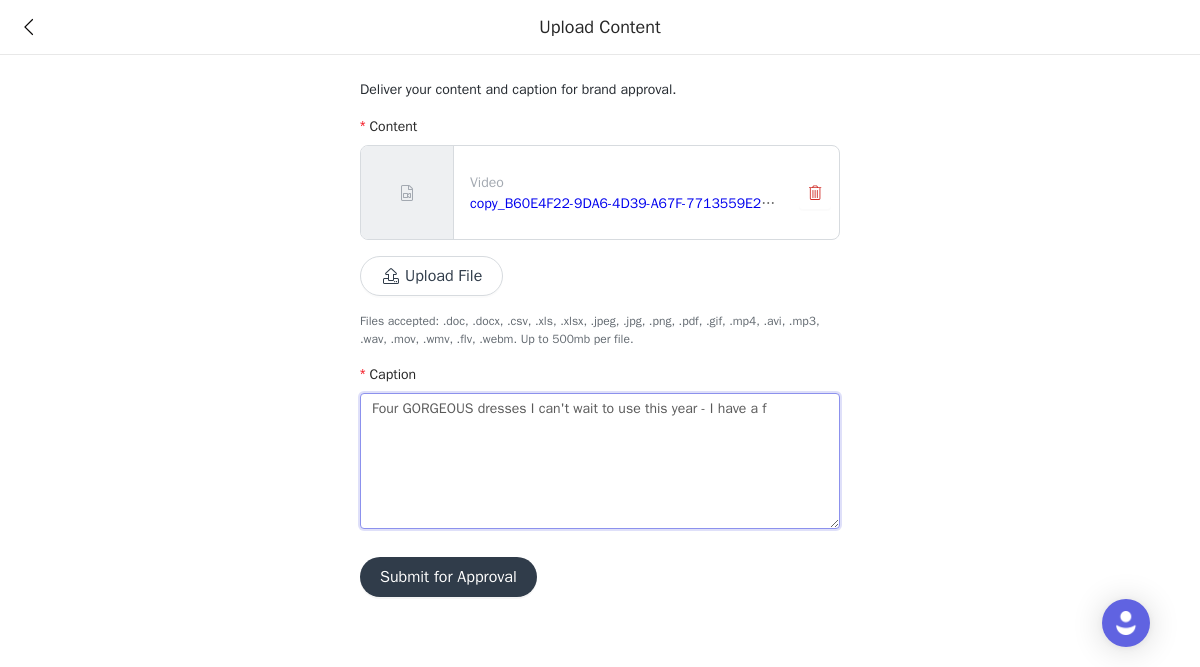 type on "Four GORGEOUS dresses I can't wait to use this year - I have a fa" 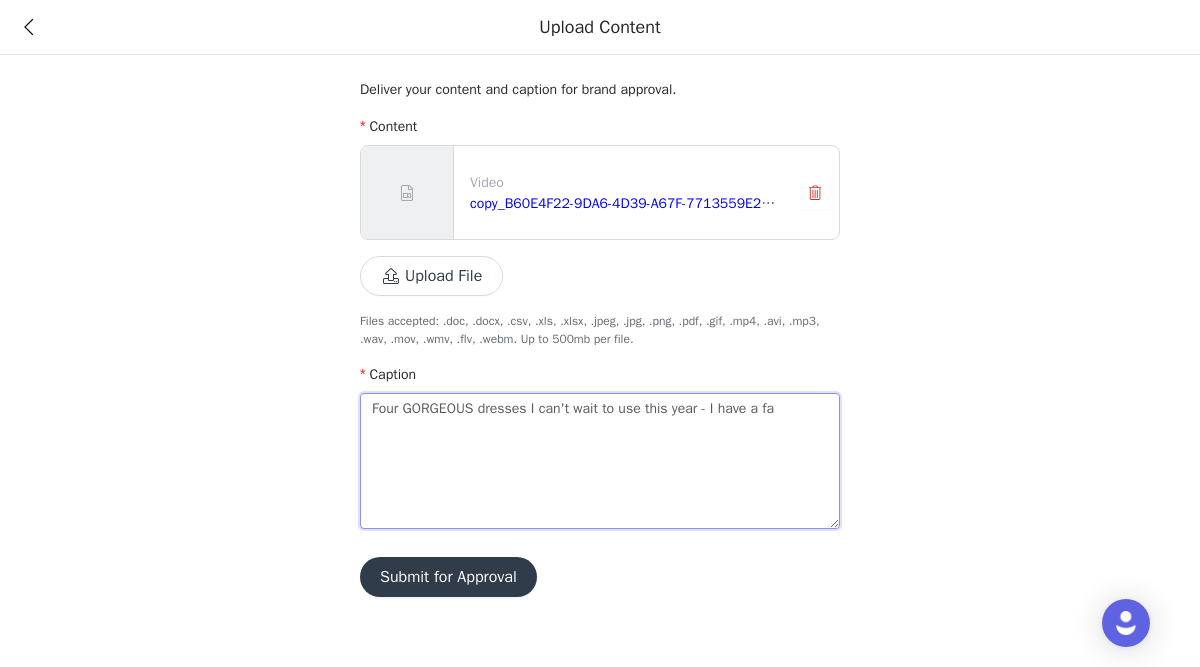 type on "Four GORGEOUS dresses I can't wait to use this year - I have a fal" 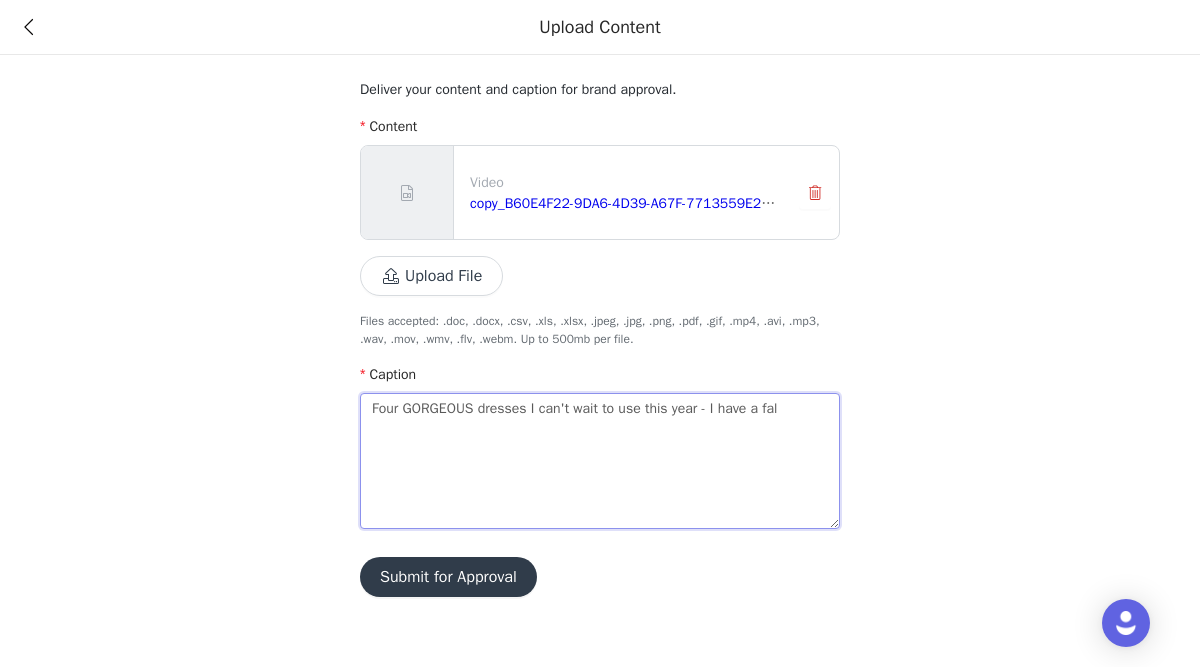 type on "Four GORGEOUS dresses I can't wait to use this year - I have a fall" 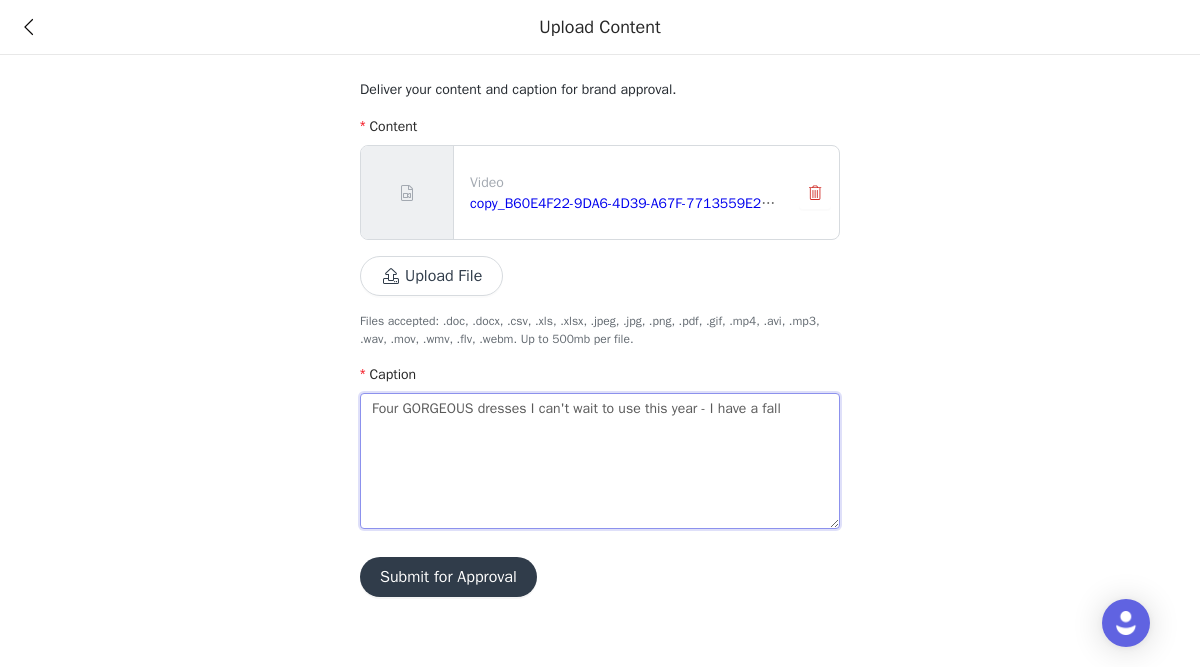 type on "Four GORGEOUS dresses I can't wait to use this year - I have a fall" 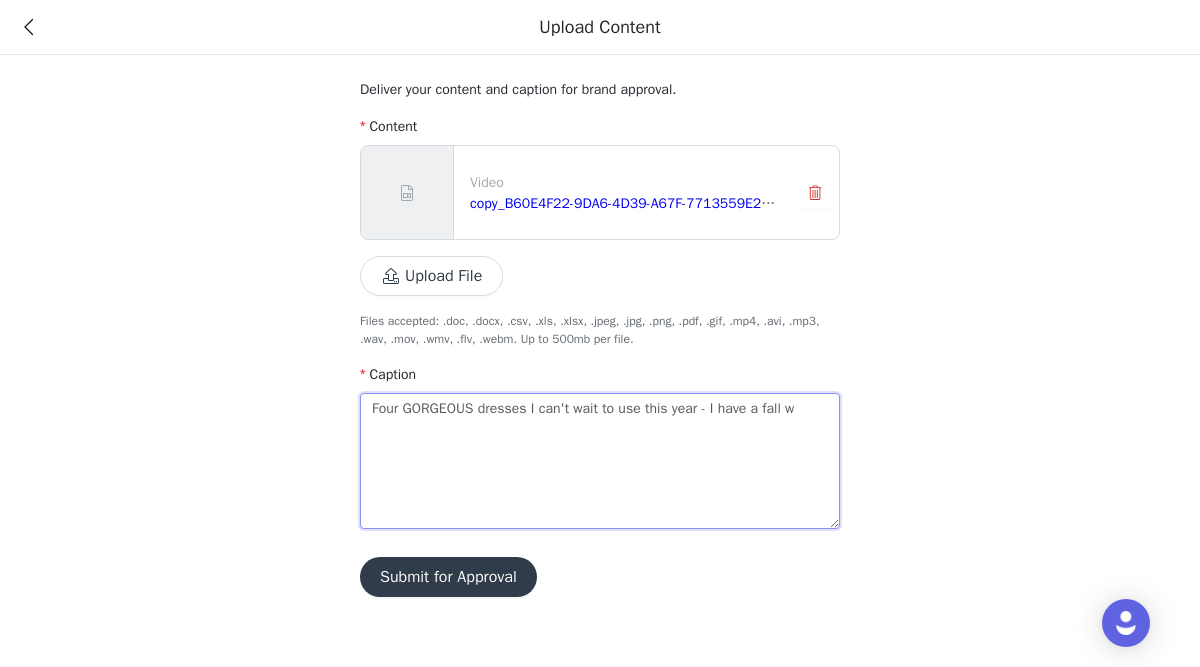 type on "Four GORGEOUS dresses I can't wait to use this year - I have a fall we" 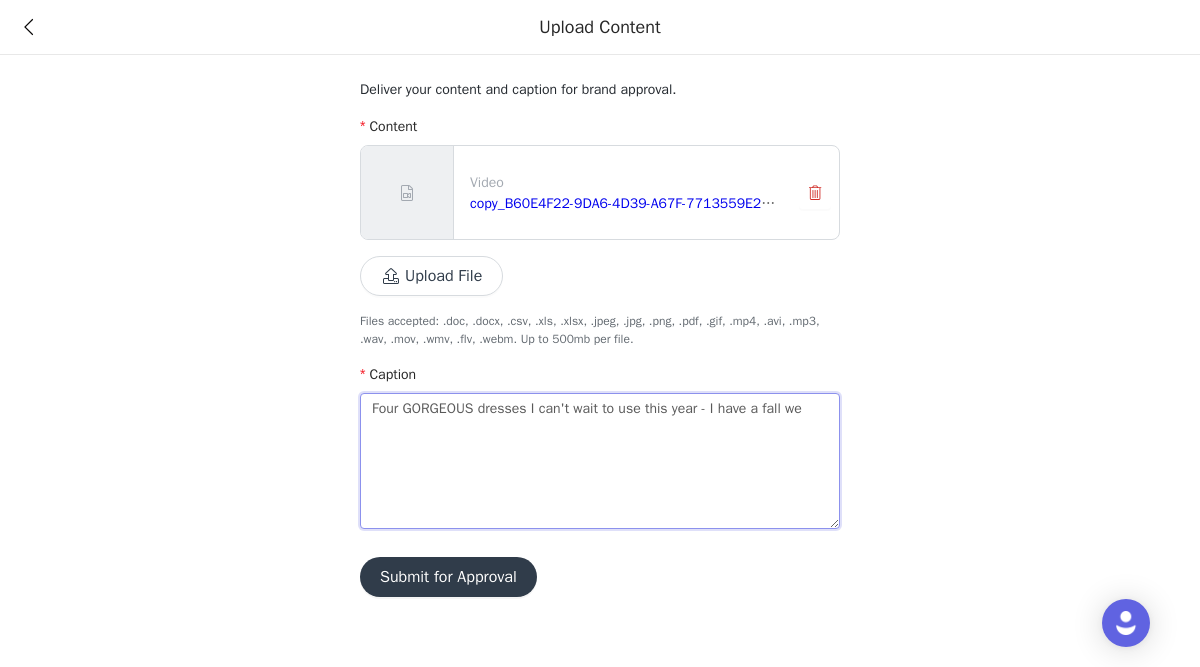 type 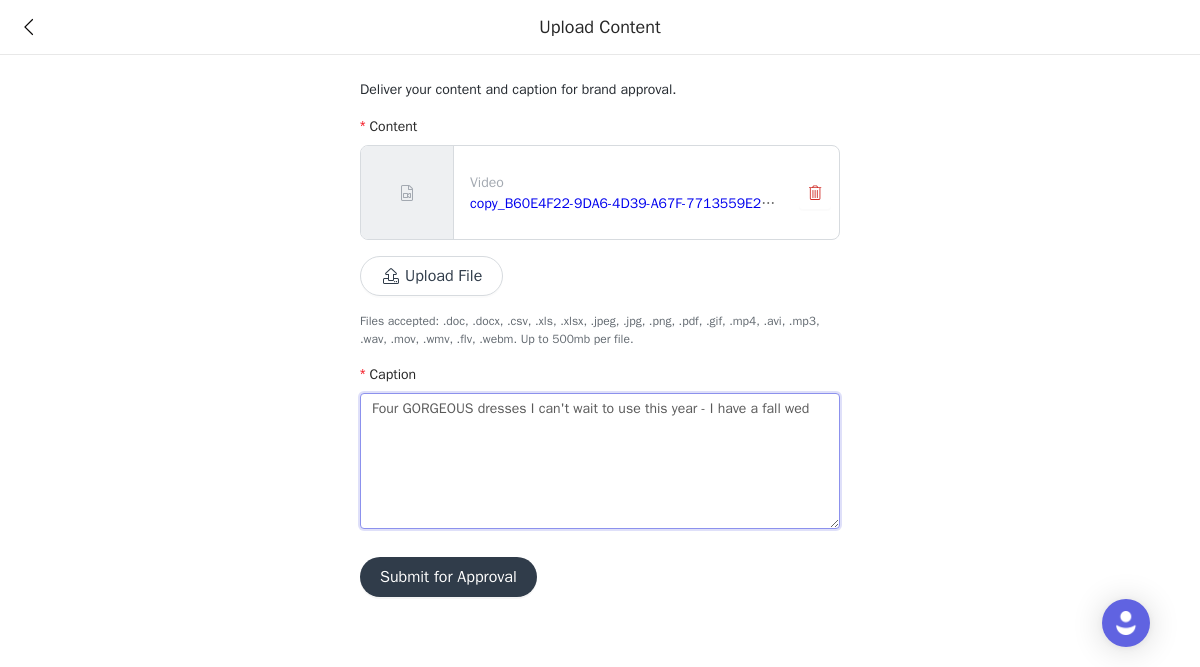 type 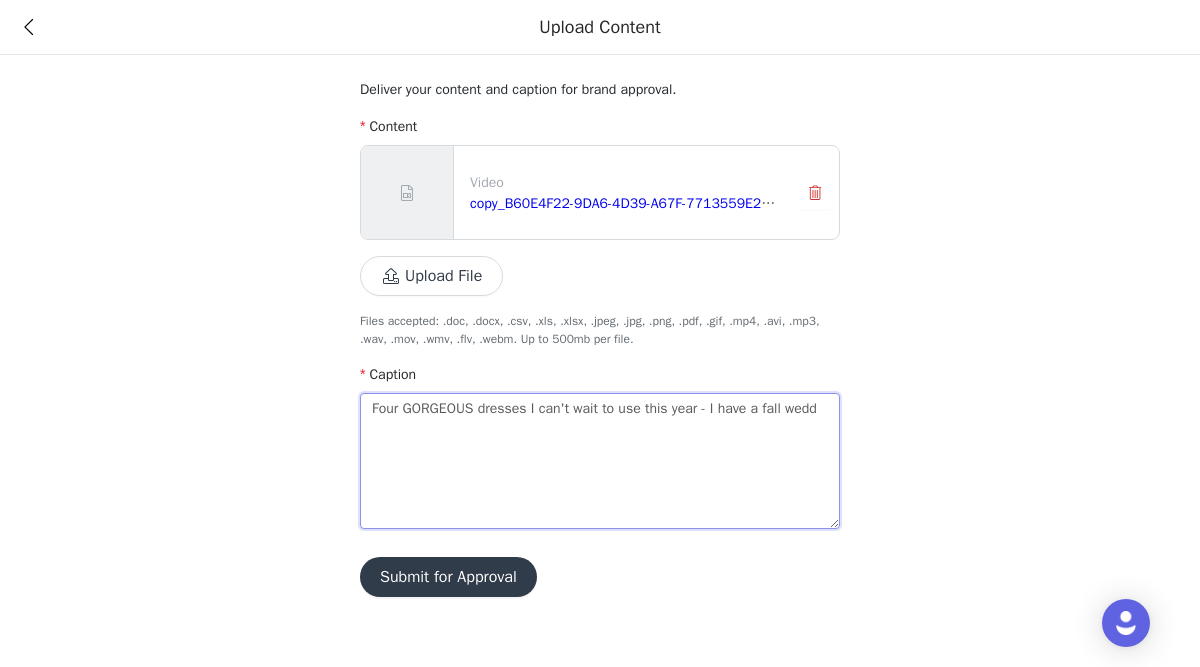 type on "Four GORGEOUS dresses I can't wait to use this year - I have a fall weddi" 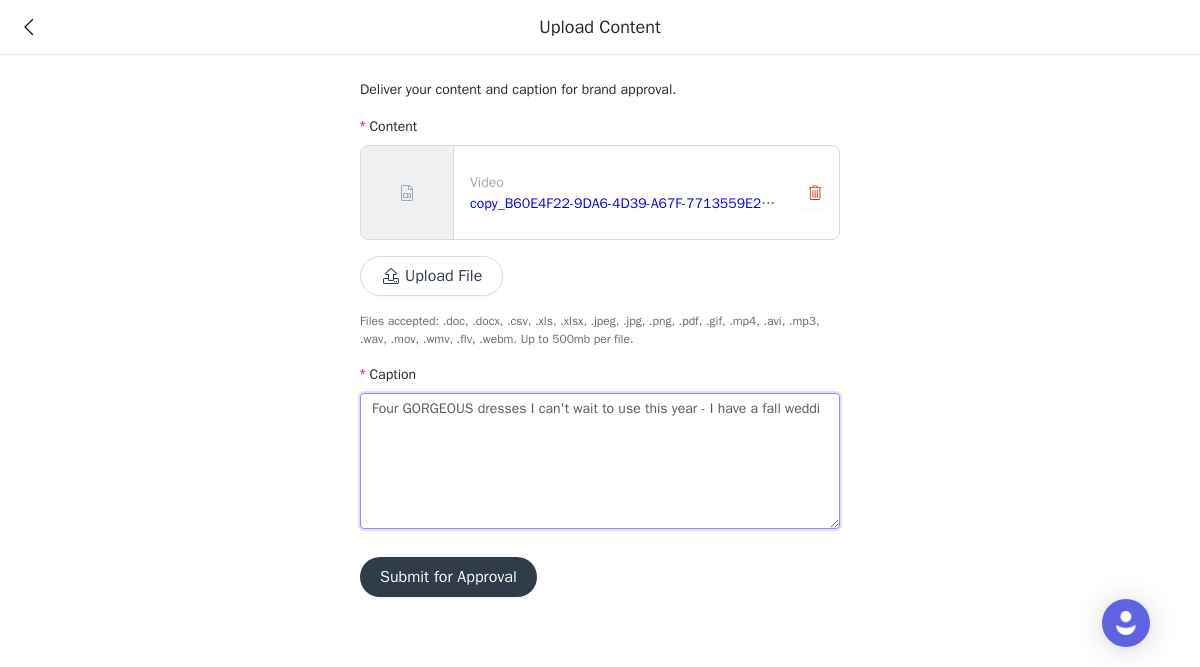 type on "Four GORGEOUS dresses I can't wait to use this year - I have a fall weddin" 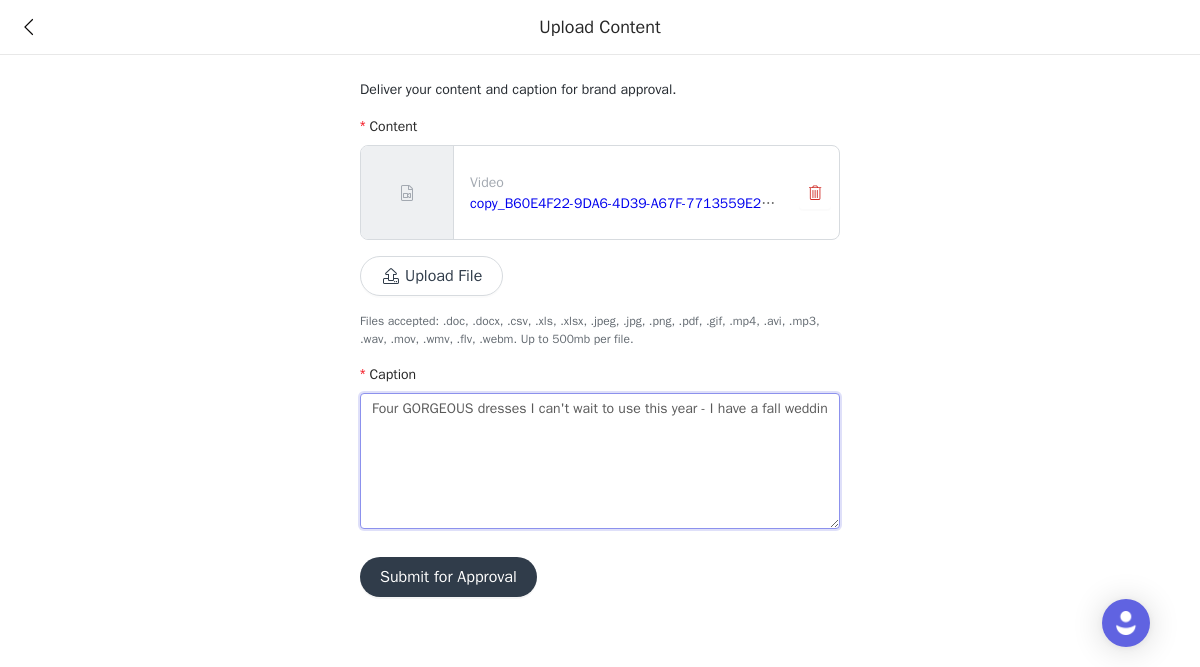 type on "Four GORGEOUS dresses I can't wait to use this year - I have a fall wedding" 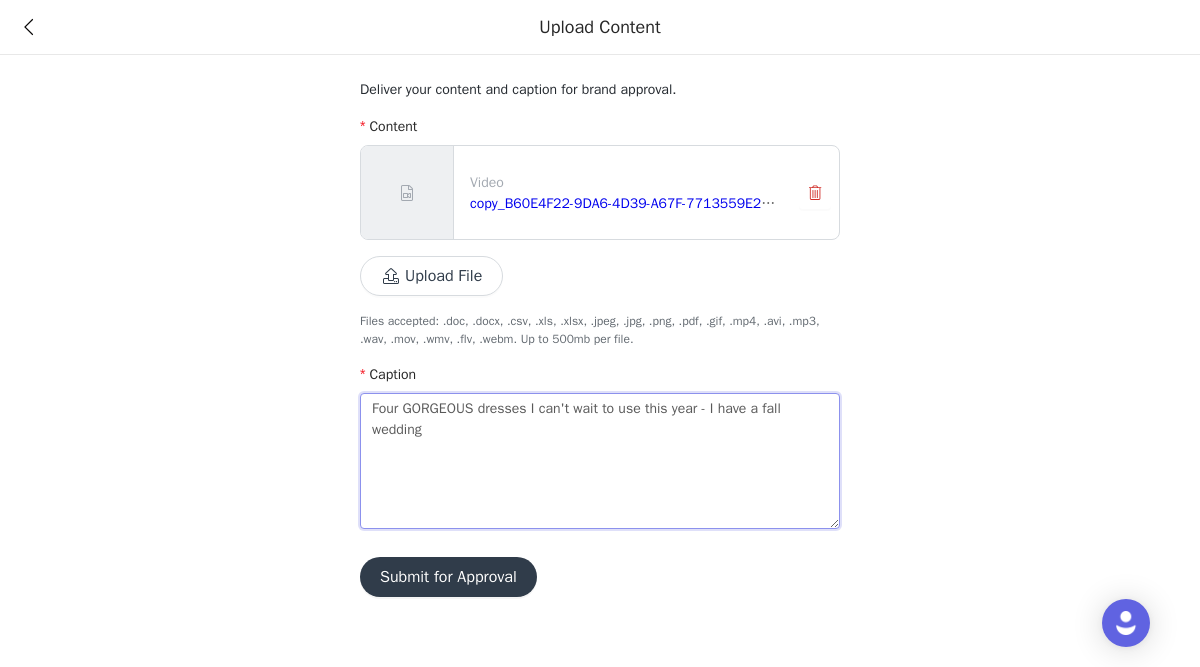 type 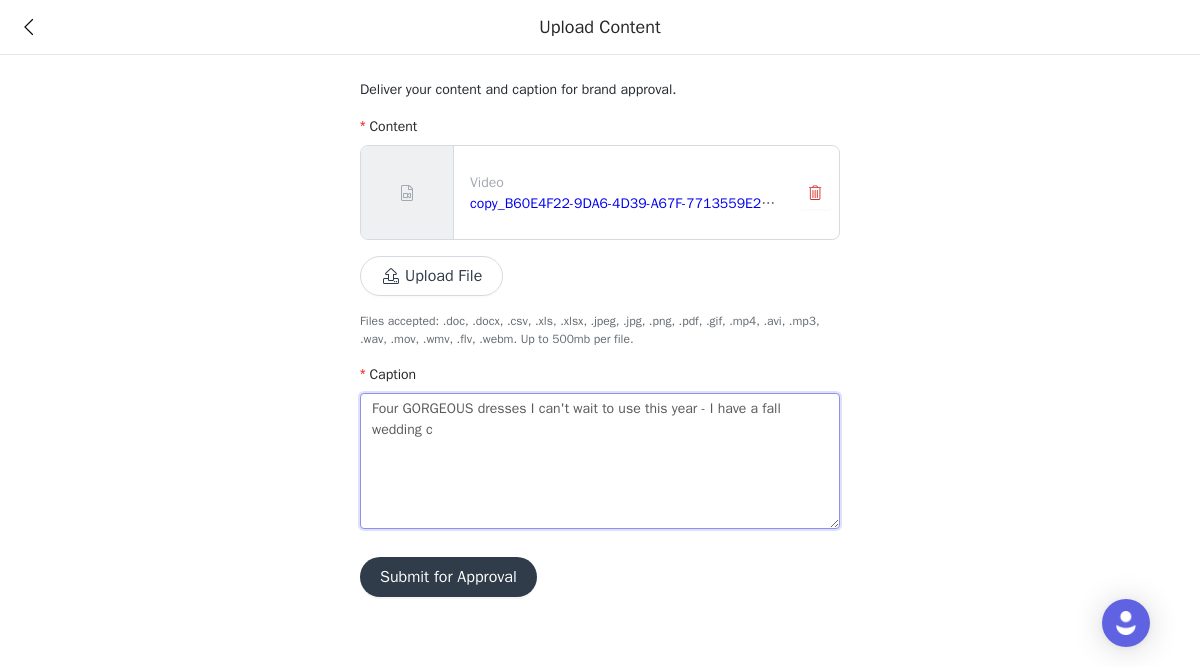 type on "Four GORGEOUS dresses I can't wait to use this year - I have a fall wedding co" 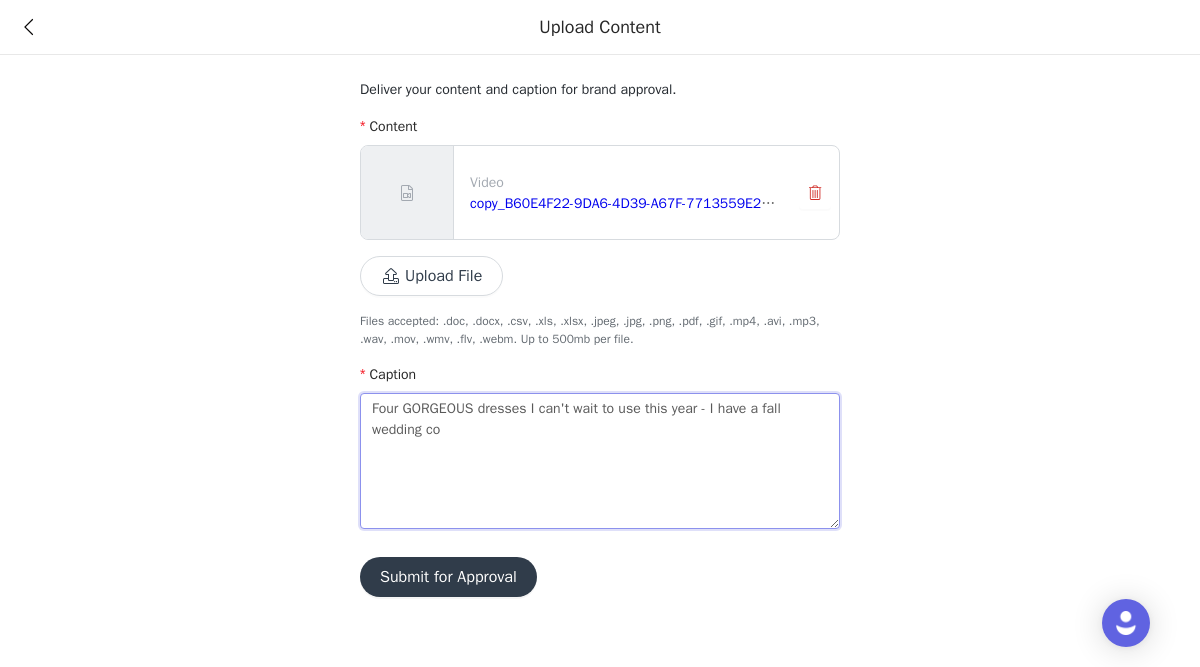 type on "Four GORGEOUS dresses I can't wait to use this year - I have a fall wedding com" 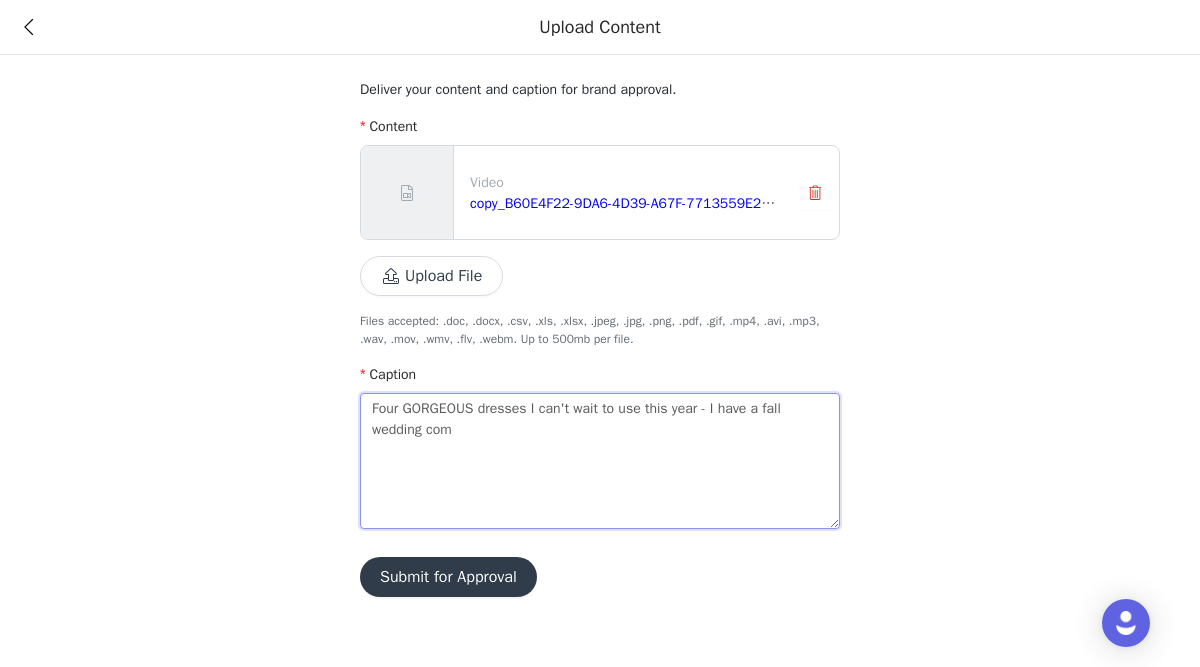 type on "Four GORGEOUS dresses I can't wait to use this year - I have a fall wedding come" 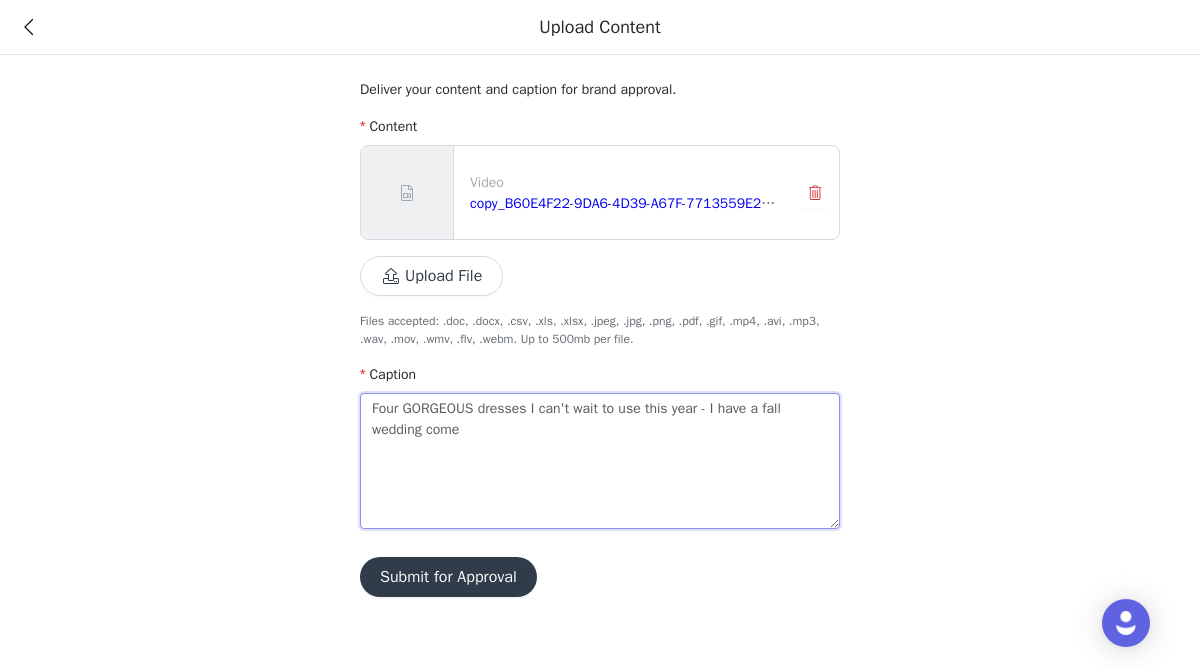 type on "Four GORGEOUS dresses I can't wait to use this year - I have a fall wedding com" 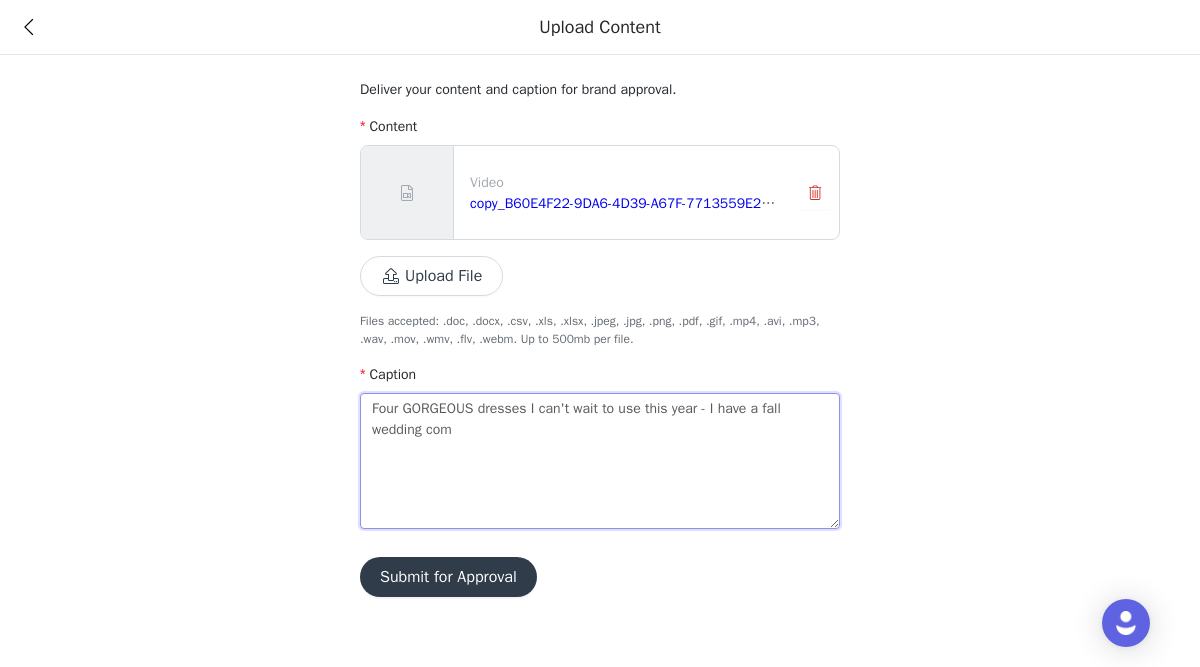type on "Four GORGEOUS dresses I can't wait to use this year - I have a fall wedding comi" 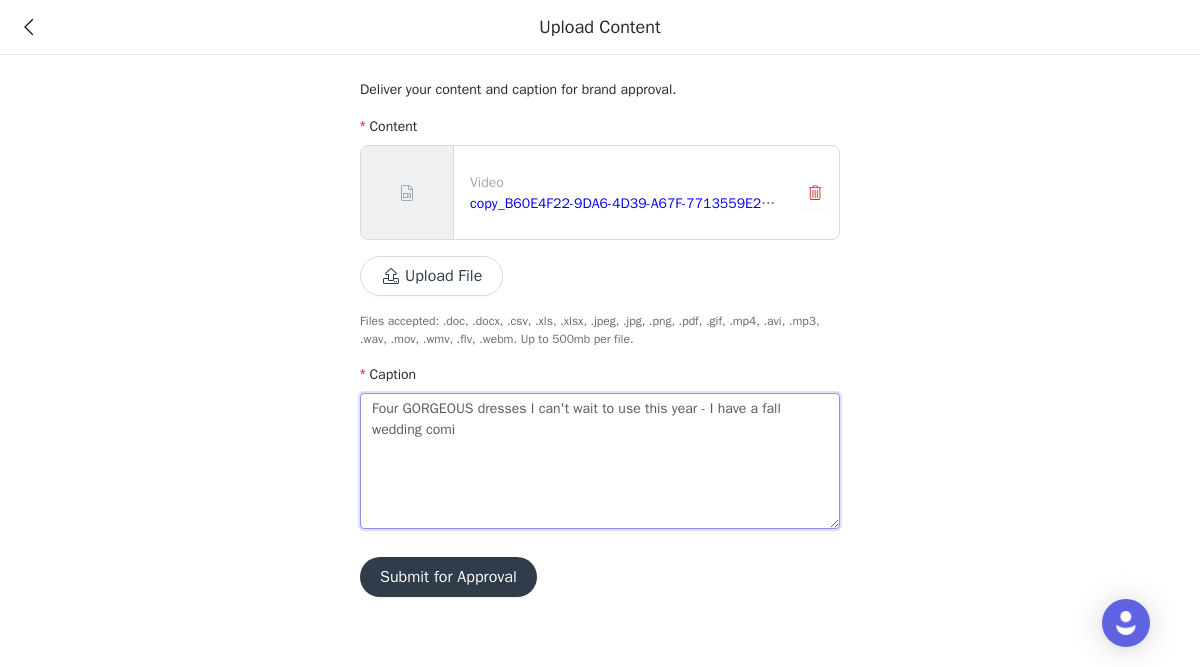 type on "Four GORGEOUS dresses I can't wait to use this year - I have a fall wedding comin" 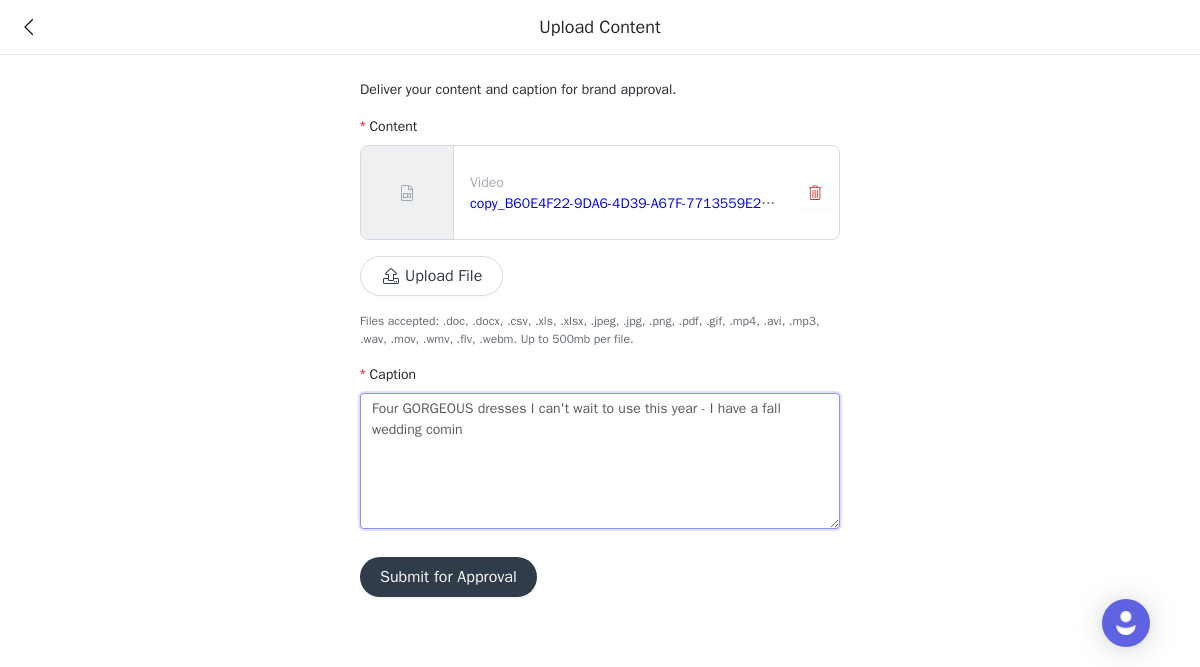 type on "Four GORGEOUS dresses I can't wait to use this year - I have a fall wedding coming" 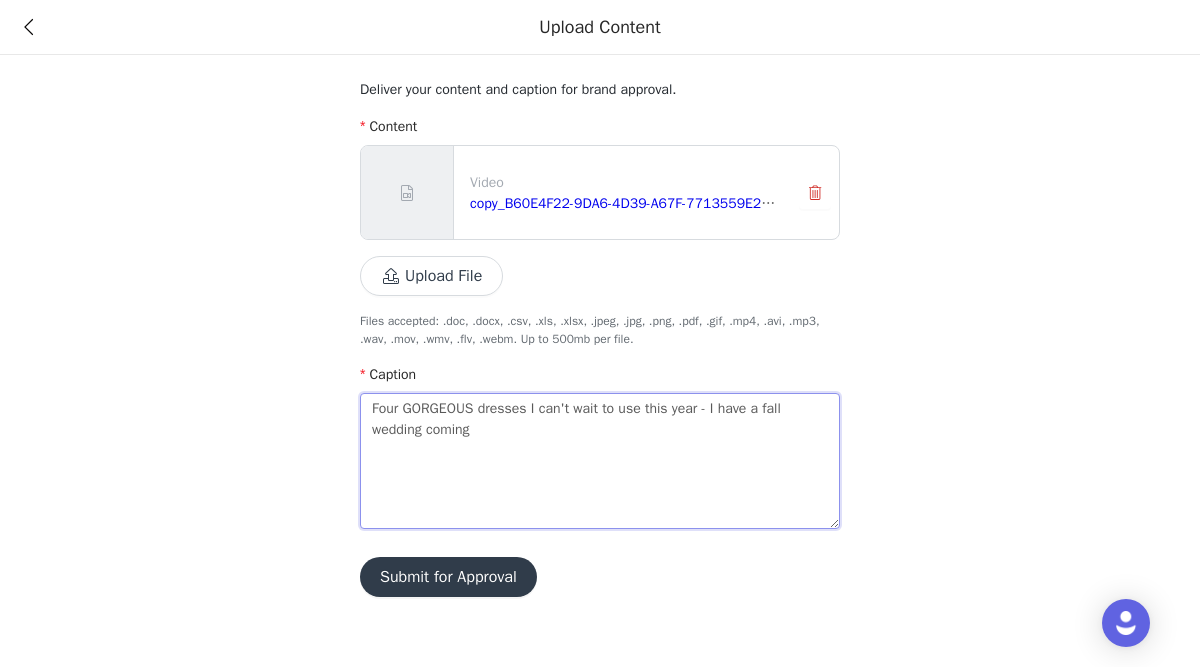 type on "Four GORGEOUS dresses I can't wait to use this year - I have a fall wedding coming" 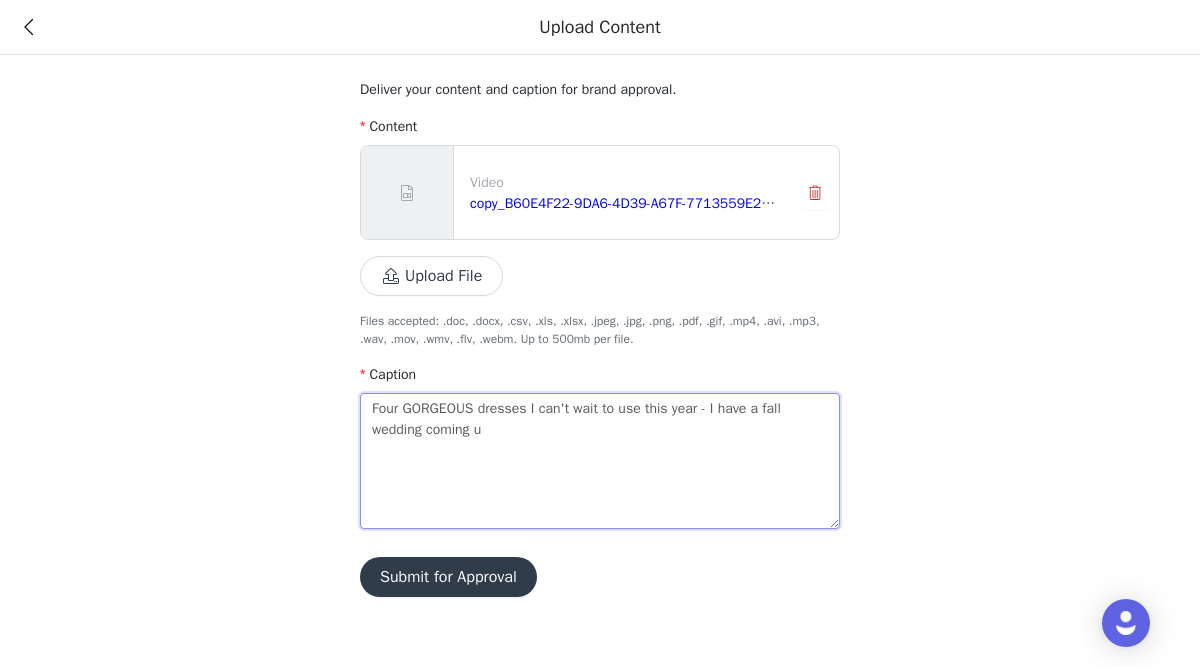 type 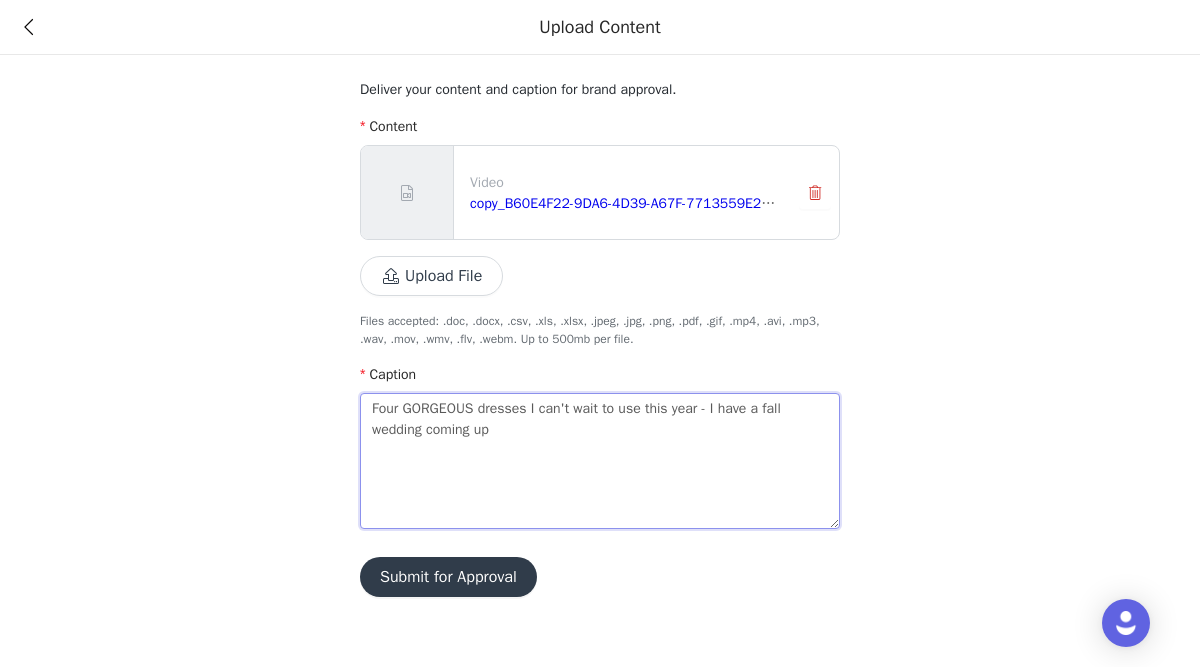type on "Four GORGEOUS dresses I can't wait to use this year - I have a fall wedding coming up" 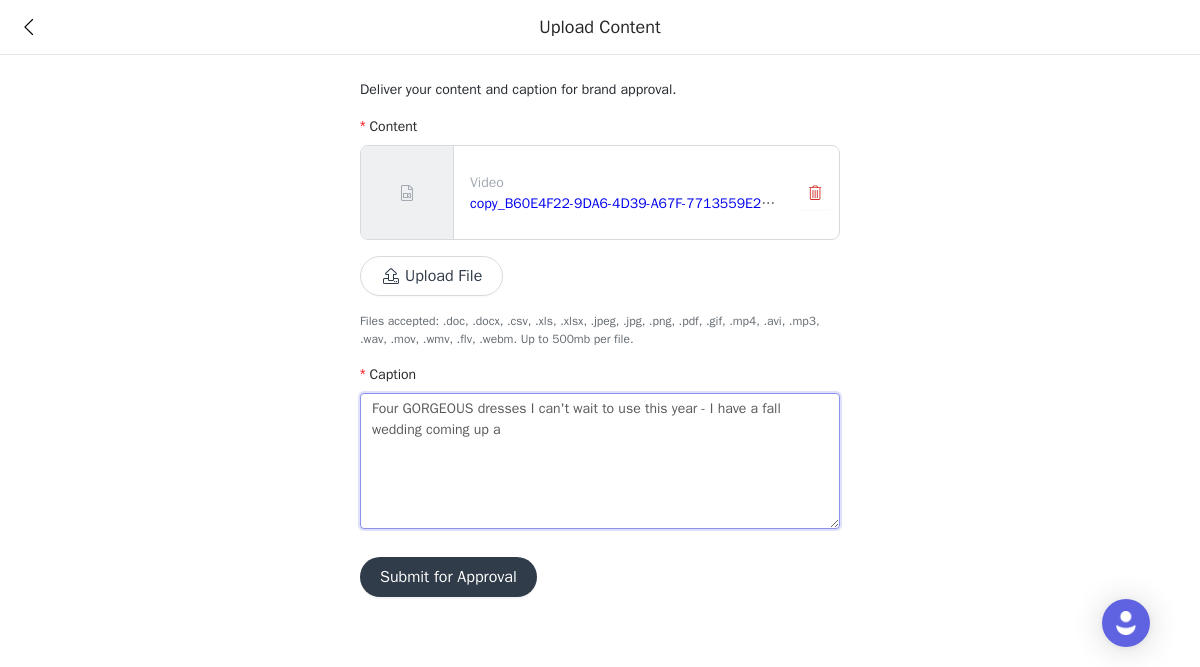 type 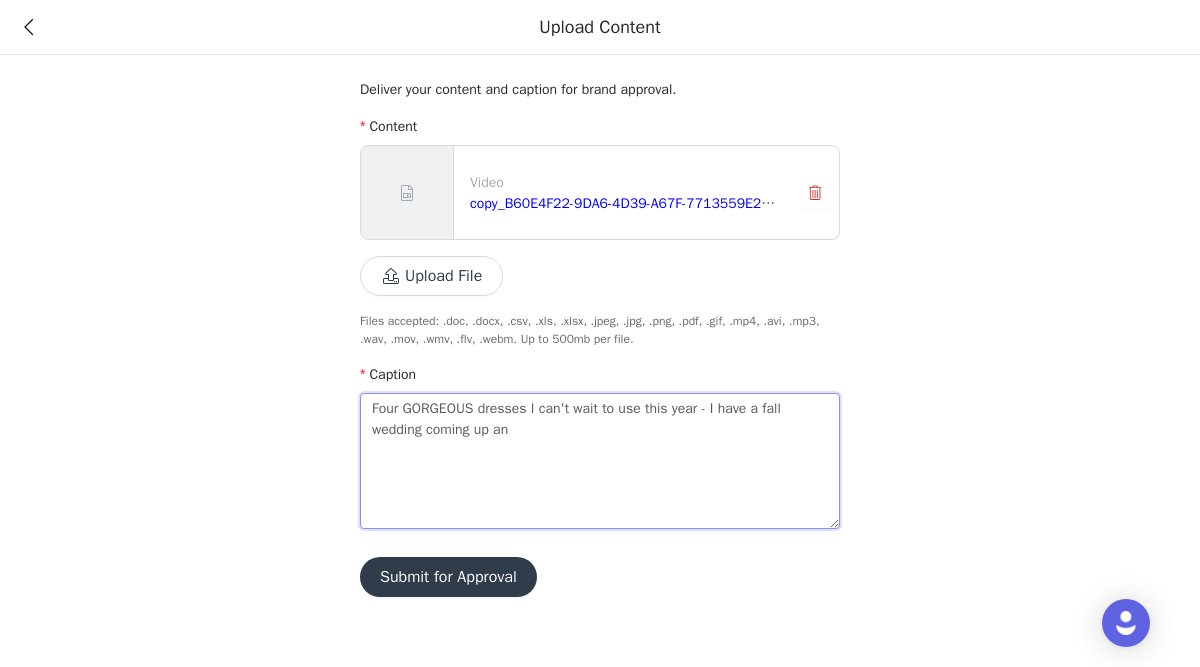 type on "Four GORGEOUS dresses I can't wait to use this year - I have a fall wedding coming up and" 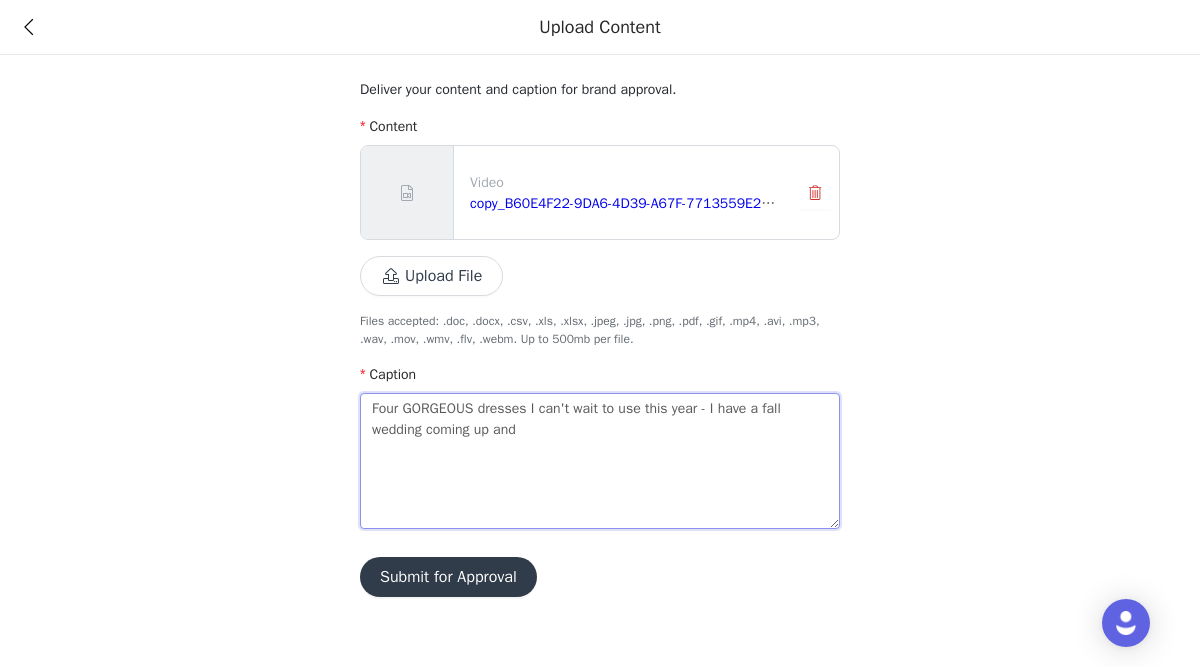 type on "Four GORGEOUS dresses I can't wait to use this year - I have a fall wedding coming up and" 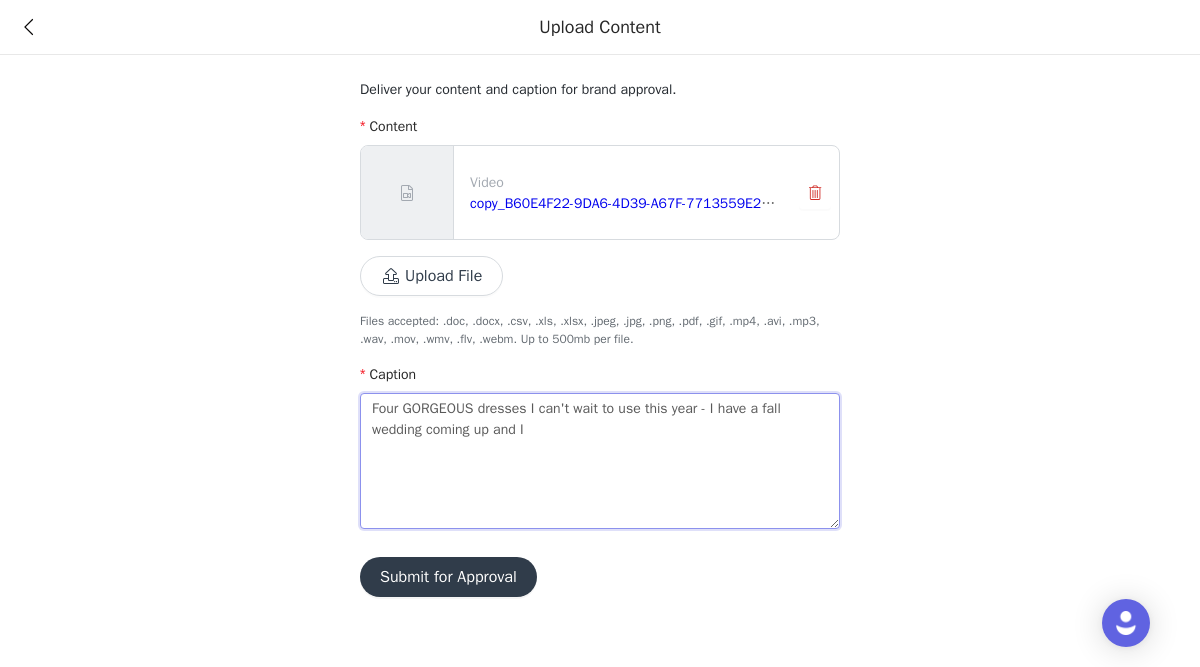 type on "Four GORGEOUS dresses I can't wait to use this year - I have a fall wedding coming up and I;" 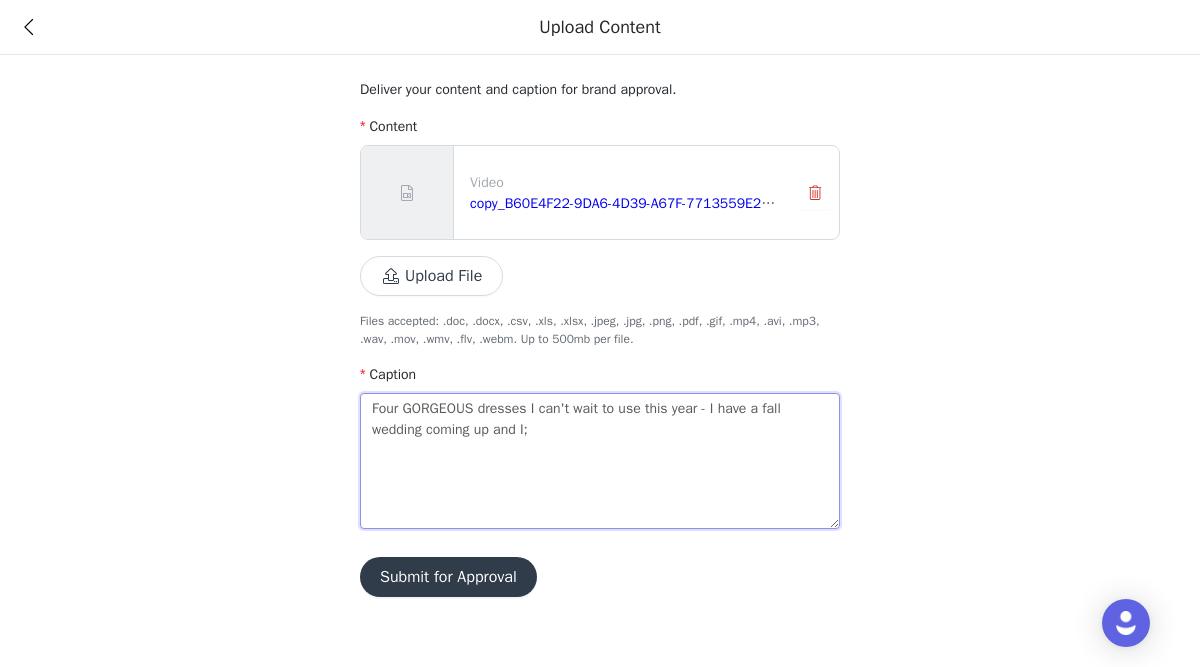 type on "Four GORGEOUS dresses I can't wait to use this year - I have a fall wedding coming up and I;m" 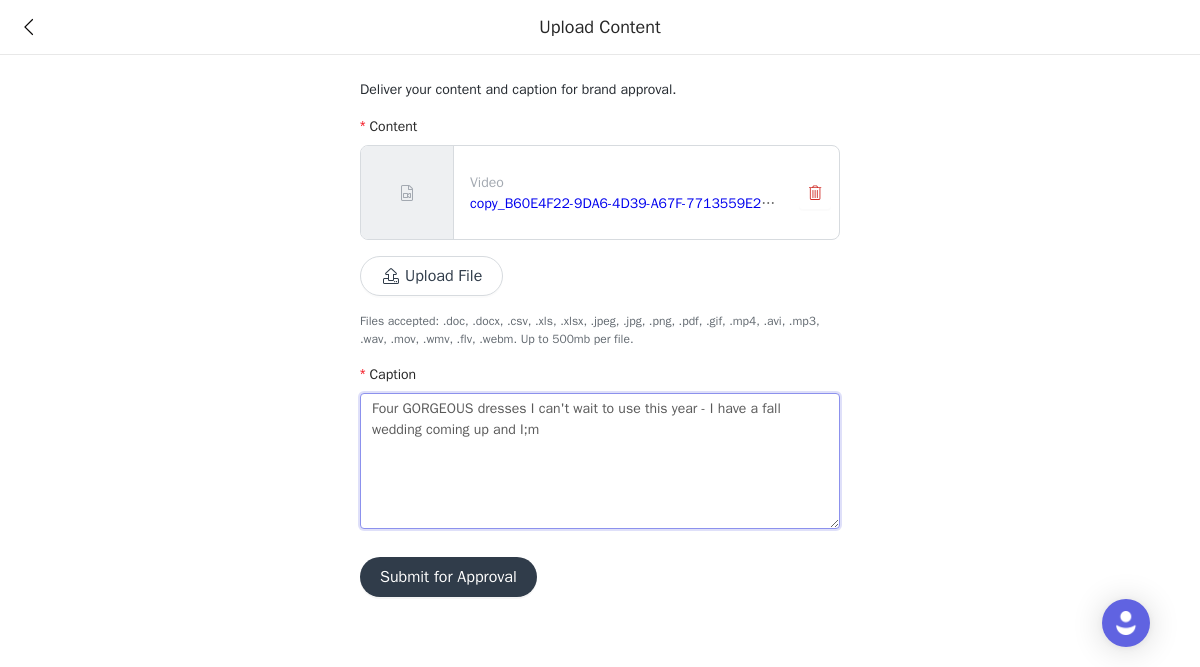 type on "Four GORGEOUS dresses I can't wait to use this year - I have a fall wedding coming up and I;m" 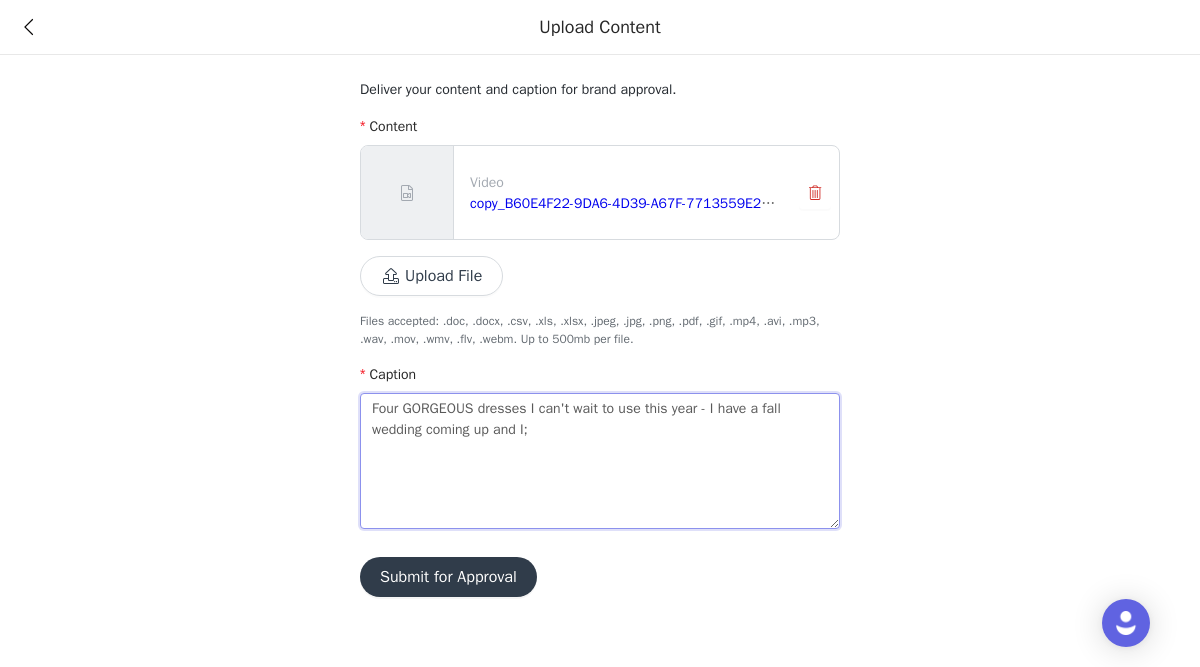 type 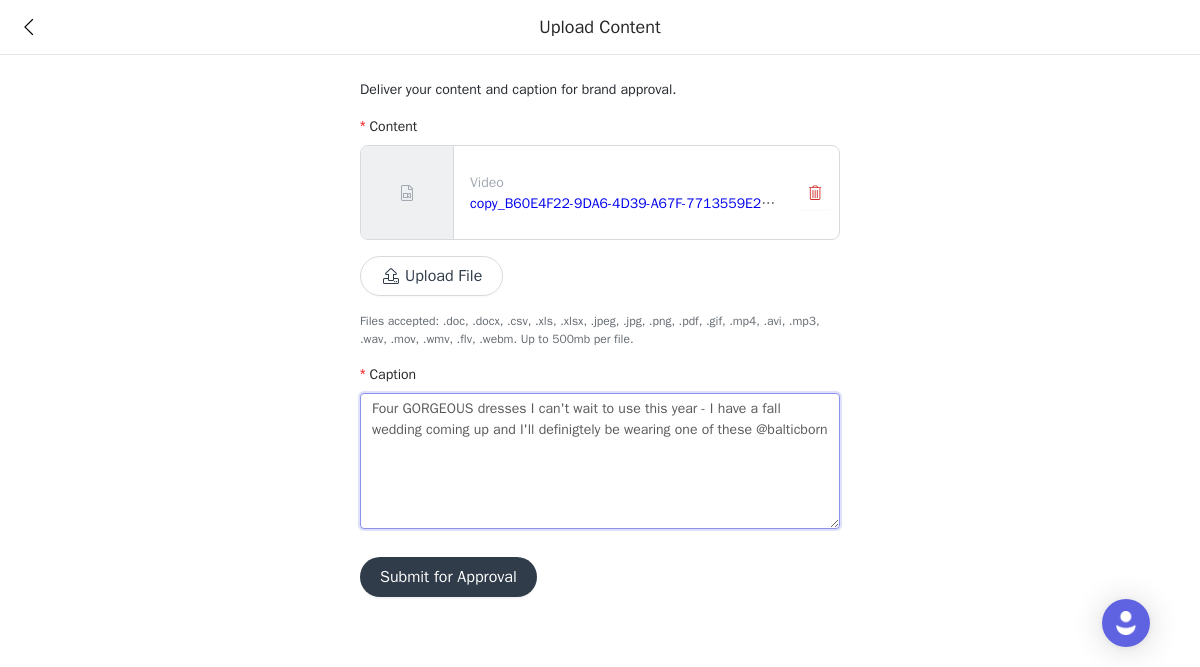 click on "Four GORGEOUS dresses I can't wait to use this year - I have a fall wedding coming up and I'll definigtely be wearing one of these @balticborn" at bounding box center (600, 461) 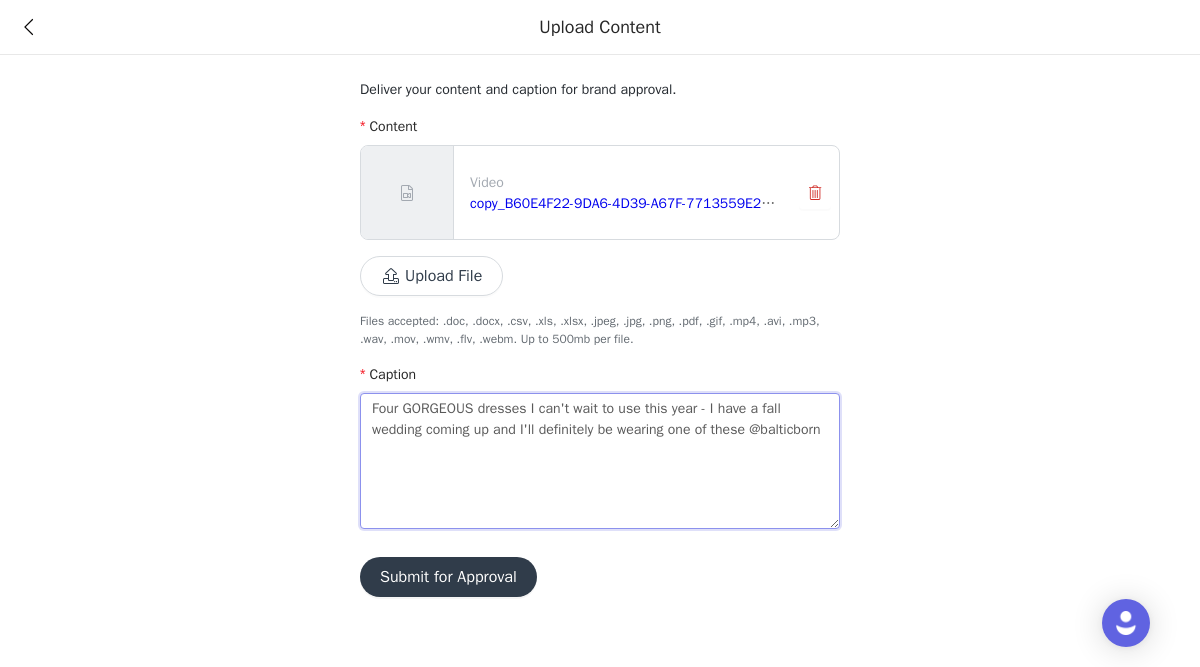 click on "Four GORGEOUS dresses I can't wait to use this year - I have a fall wedding coming up and I'll definitely be wearing one of these @balticborn" at bounding box center (600, 461) 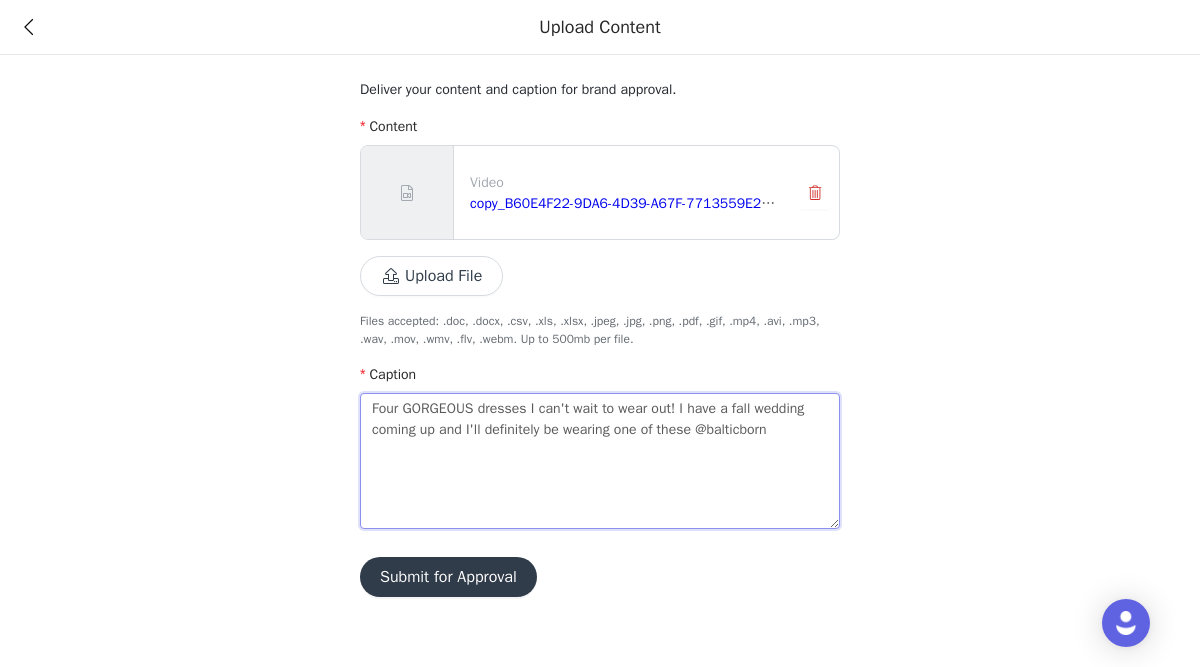 click on "Four GORGEOUS dresses I can't wait to wear out! I have a fall wedding coming up and I'll definitely be wearing one of these @balticborn" at bounding box center [600, 461] 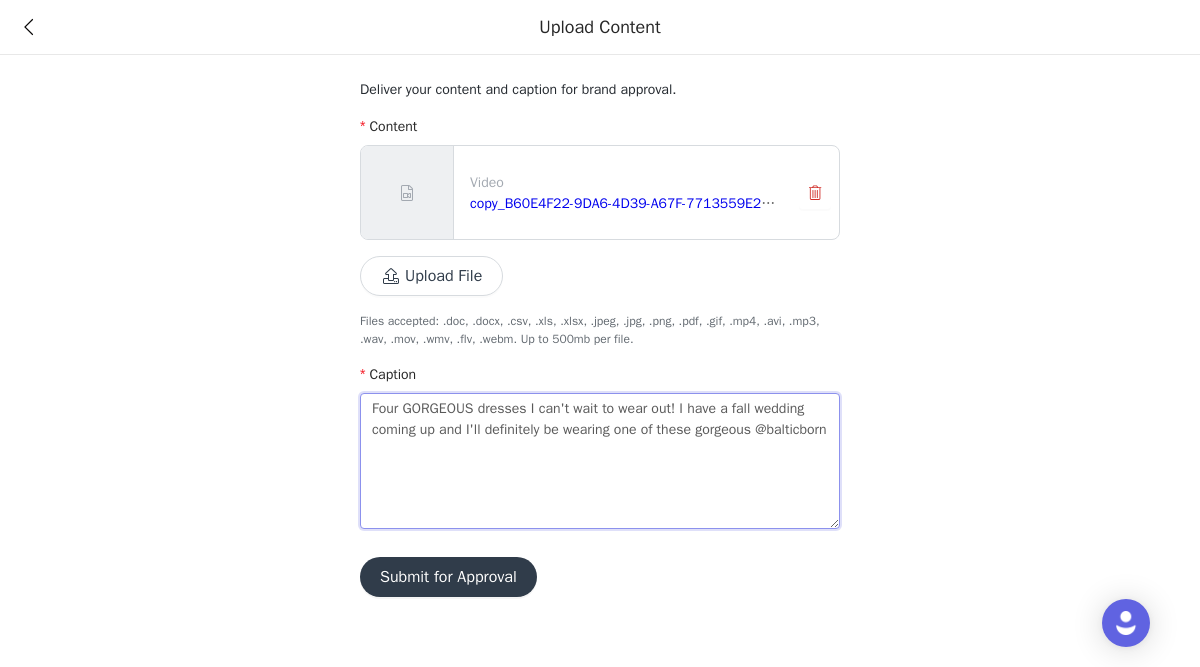 click on "Four GORGEOUS dresses I can't wait to wear out! I have a fall wedding coming up and I'll definitely be wearing one of these gorgeous @balticborn" at bounding box center (600, 461) 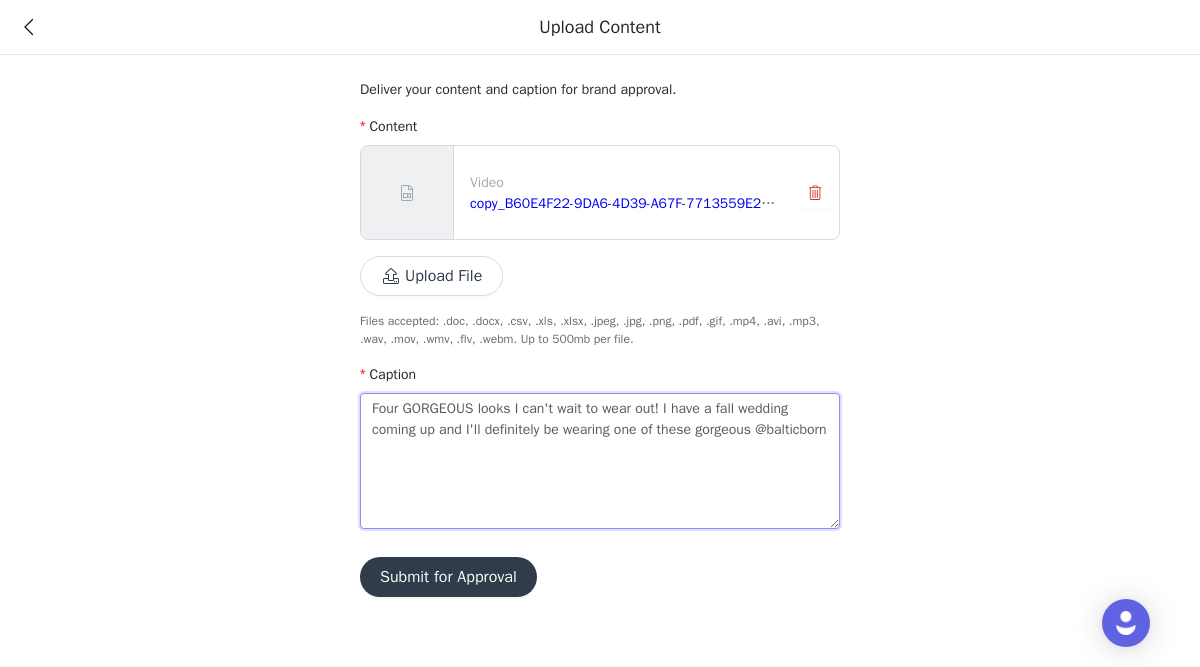 click on "Four GORGEOUS looks I can't wait to wear out! I have a fall wedding coming up and I'll definitely be wearing one of these gorgeous @balticborn" at bounding box center (600, 461) 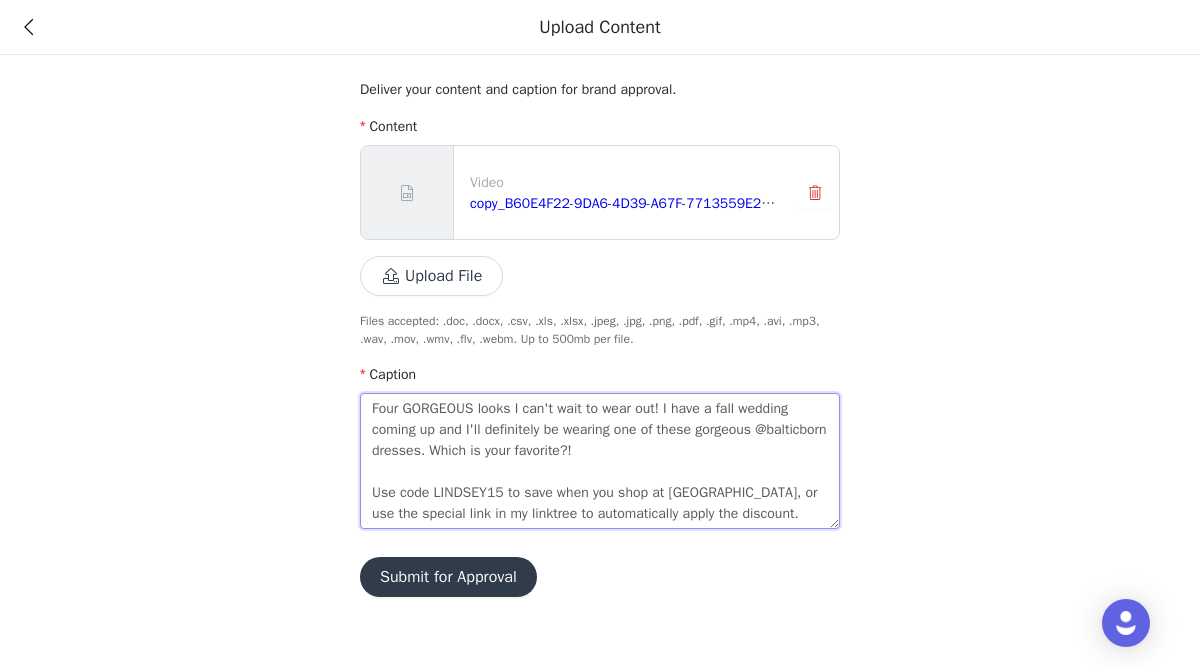 click on "Four GORGEOUS looks I can't wait to wear out! I have a fall wedding coming up and I'll definitely be wearing one of these gorgeous @balticborn dresses. Which is your favorite?!
Use code LINDSEY15 to save when you shop at [GEOGRAPHIC_DATA], or use the special link in my linktree to automatically apply the discount." at bounding box center (600, 461) 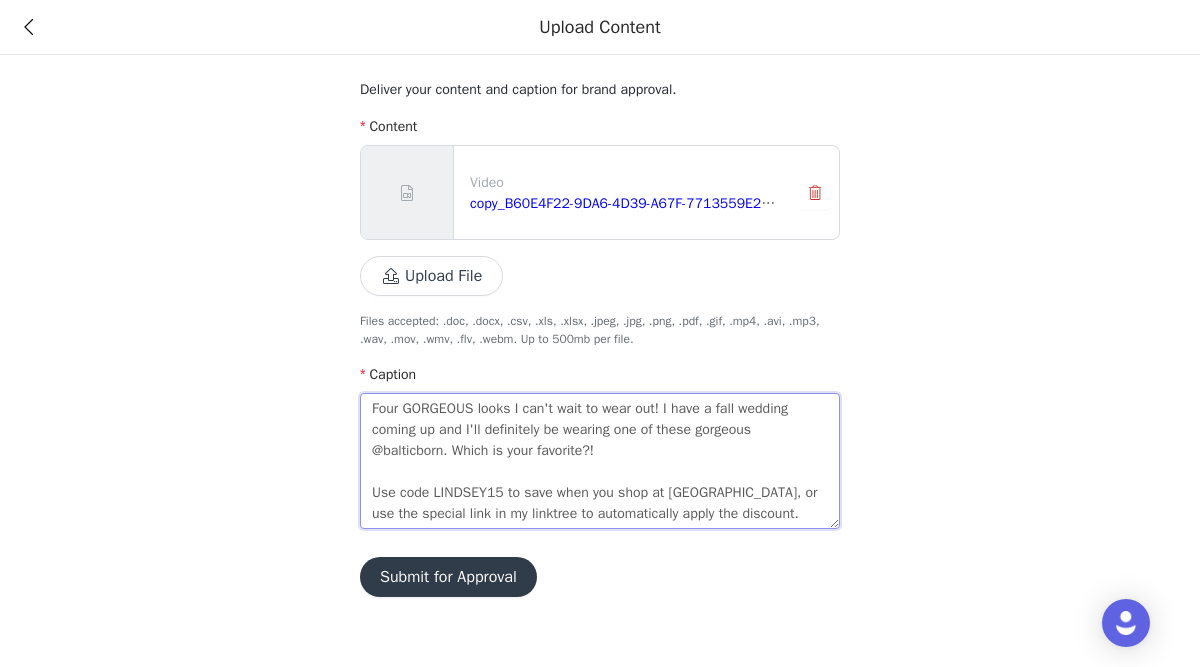click on "Four GORGEOUS looks I can't wait to wear out! I have a fall wedding coming up and I'll definitely be wearing one of these gorgeous @balticborn. Which is your favorite?!
Use code LINDSEY15 to save when you shop at [GEOGRAPHIC_DATA], or use the special link in my linktree to automatically apply the discount." at bounding box center (600, 461) 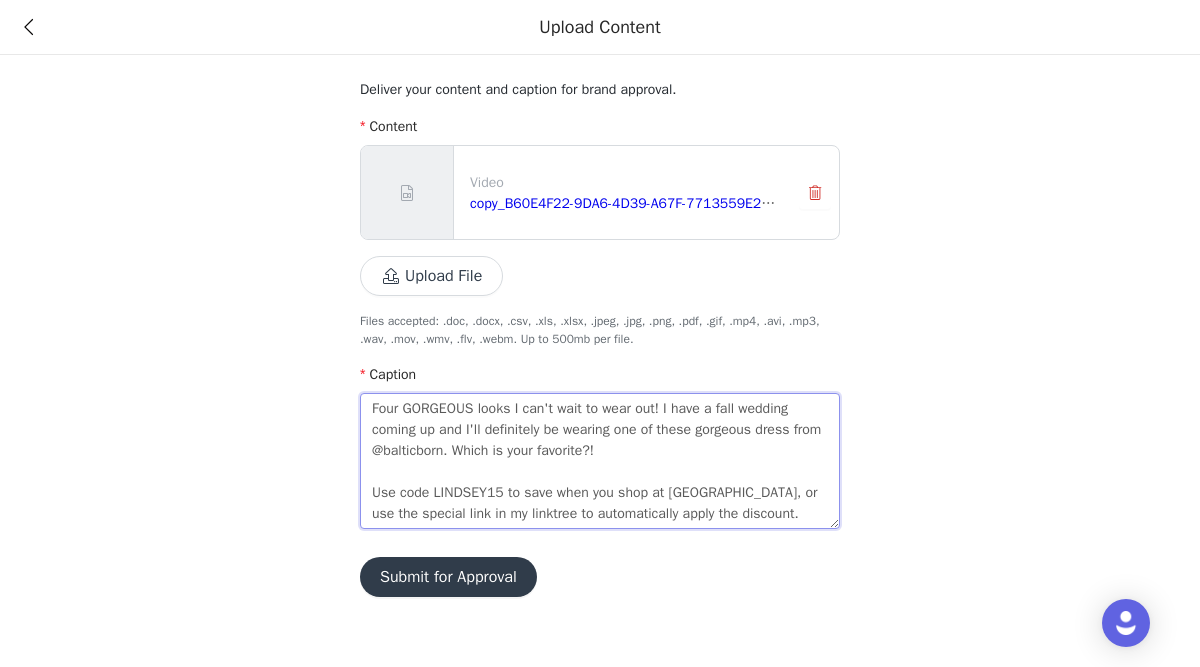 click on "Four GORGEOUS looks I can't wait to wear out! I have a fall wedding coming up and I'll definitely be wearing one of these gorgeous dress from @balticborn. Which is your favorite?!
Use code LINDSEY15 to save when you shop at [GEOGRAPHIC_DATA], or use the special link in my linktree to automatically apply the discount." at bounding box center (600, 461) 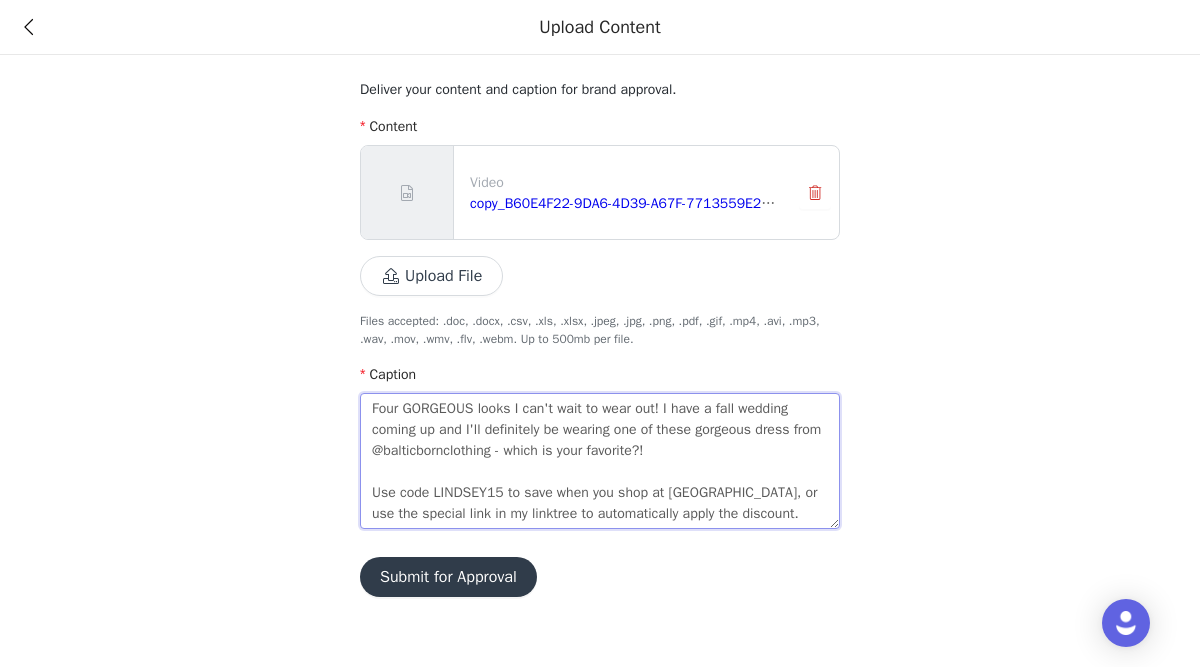 click on "Four GORGEOUS looks I can't wait to wear out! I have a fall wedding coming up and I'll definitely be wearing one of these gorgeous dress from @balticbornclothing - which is your favorite?!
Use code LINDSEY15 to save when you shop at [GEOGRAPHIC_DATA], or use the special link in my linktree to automatically apply the discount." at bounding box center (600, 461) 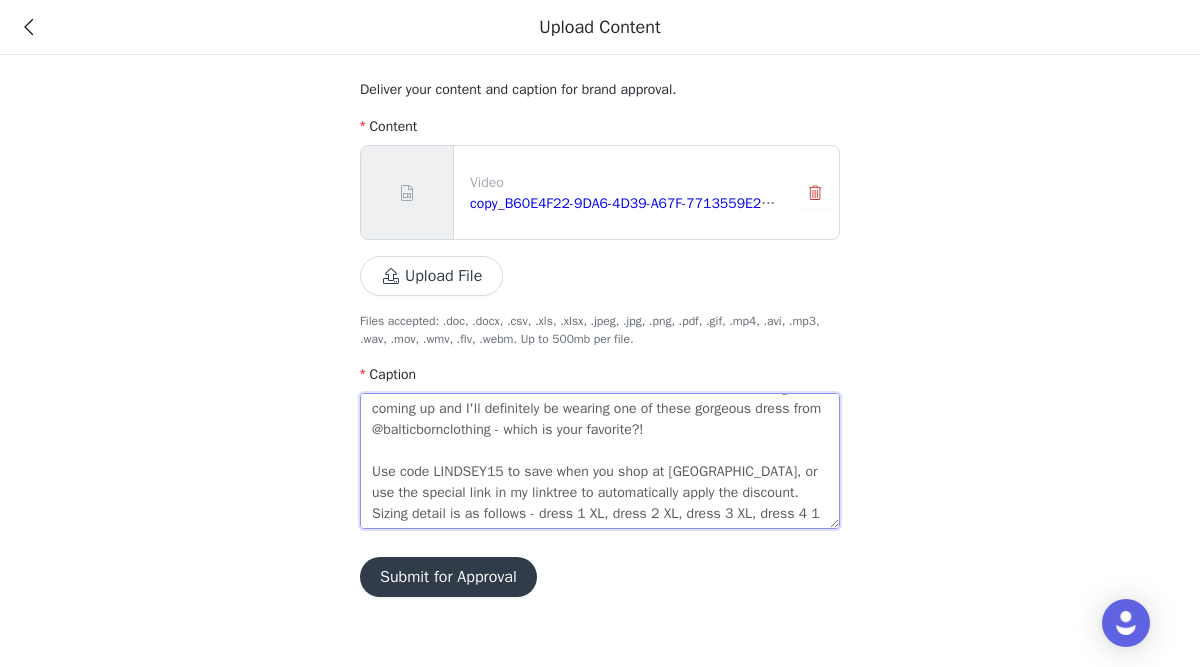 scroll, scrollTop: 35, scrollLeft: 0, axis: vertical 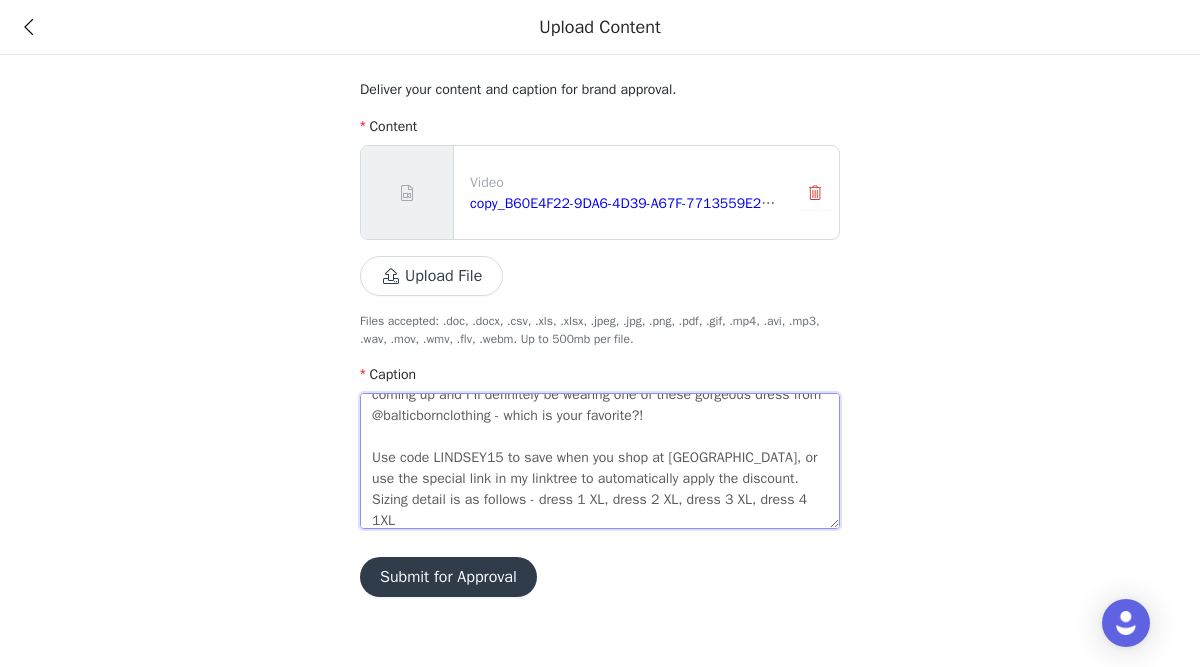 click on "Four GORGEOUS looks I can't wait to wear out! I have a fall wedding coming up and I'll definitely be wearing one of these gorgeous dress from @balticbornclothing - which is your favorite?!
Use code LINDSEY15 to save when you shop at [GEOGRAPHIC_DATA], or use the special link in my linktree to automatically apply the discount.
Sizing detail is as follows - dress 1 XL, dress 2 XL, dress 3 XL, dress 4 1XL" at bounding box center (600, 461) 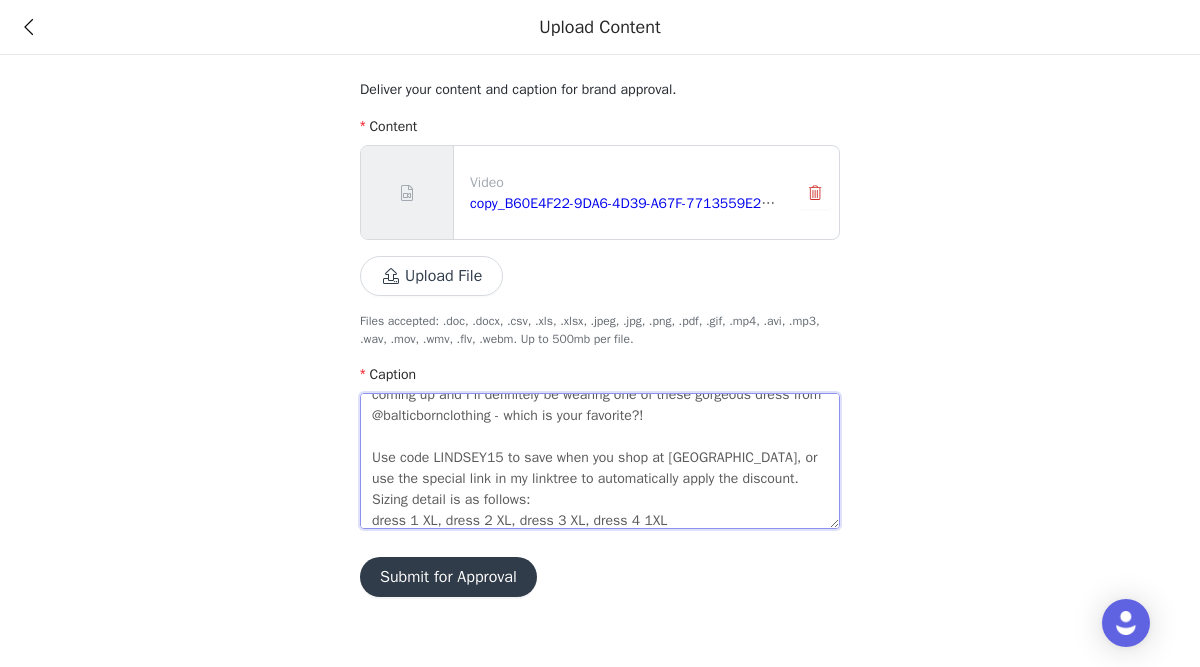 click on "Four GORGEOUS looks I can't wait to wear out! I have a fall wedding coming up and I'll definitely be wearing one of these gorgeous dress from @balticbornclothing - which is your favorite?!
Use code LINDSEY15 to save when you shop at [GEOGRAPHIC_DATA], or use the special link in my linktree to automatically apply the discount.
Sizing detail is as follows:
dress 1 XL, dress 2 XL, dress 3 XL, dress 4 1XL" at bounding box center (600, 461) 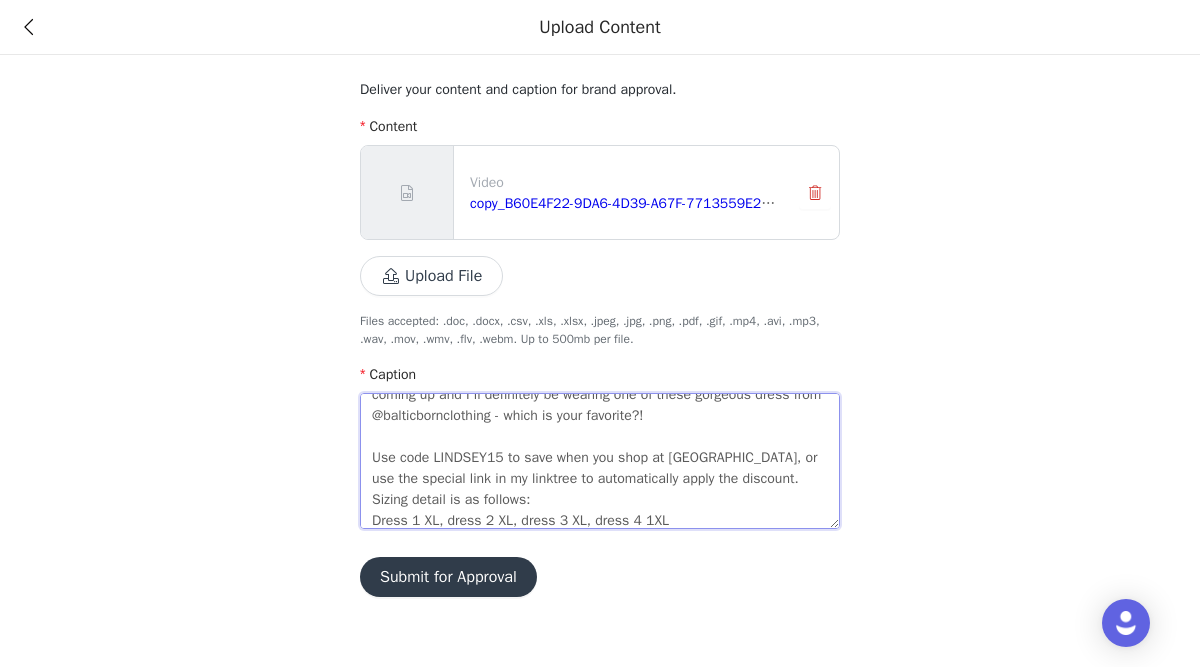 click on "Four GORGEOUS looks I can't wait to wear out! I have a fall wedding coming up and I'll definitely be wearing one of these gorgeous dress from @balticbornclothing - which is your favorite?!
Use code LINDSEY15 to save when you shop at [GEOGRAPHIC_DATA], or use the special link in my linktree to automatically apply the discount.
Sizing detail is as follows:
Dress 1 XL, dress 2 XL, dress 3 XL, dress 4 1XL" at bounding box center (600, 461) 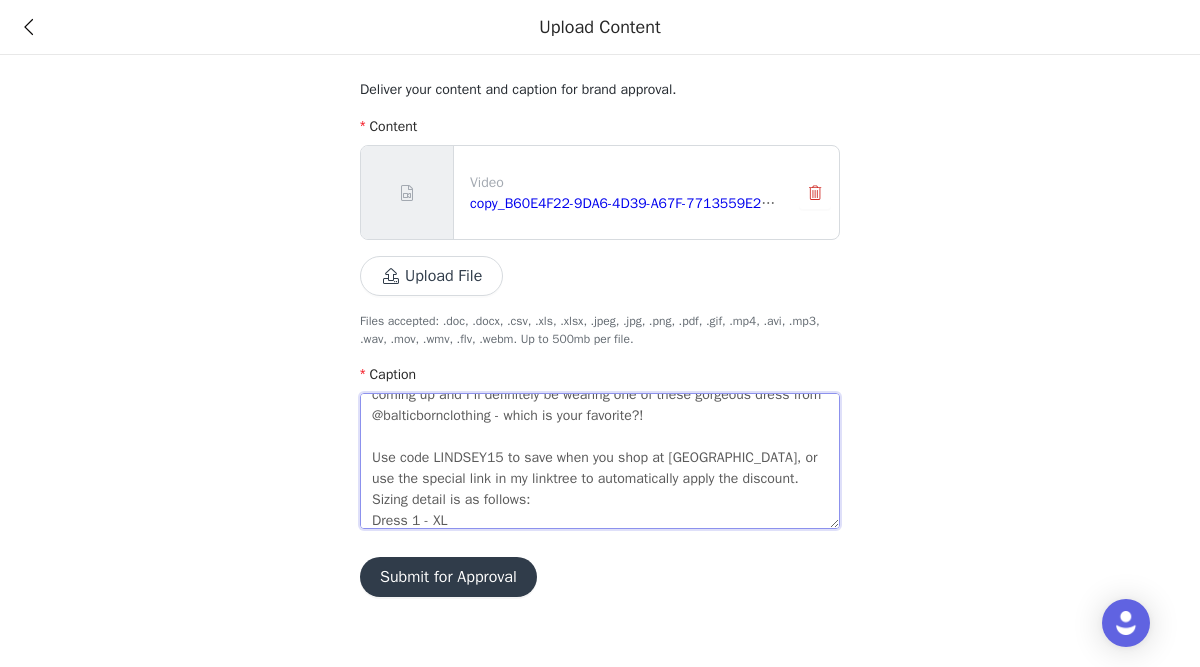 scroll, scrollTop: 56, scrollLeft: 0, axis: vertical 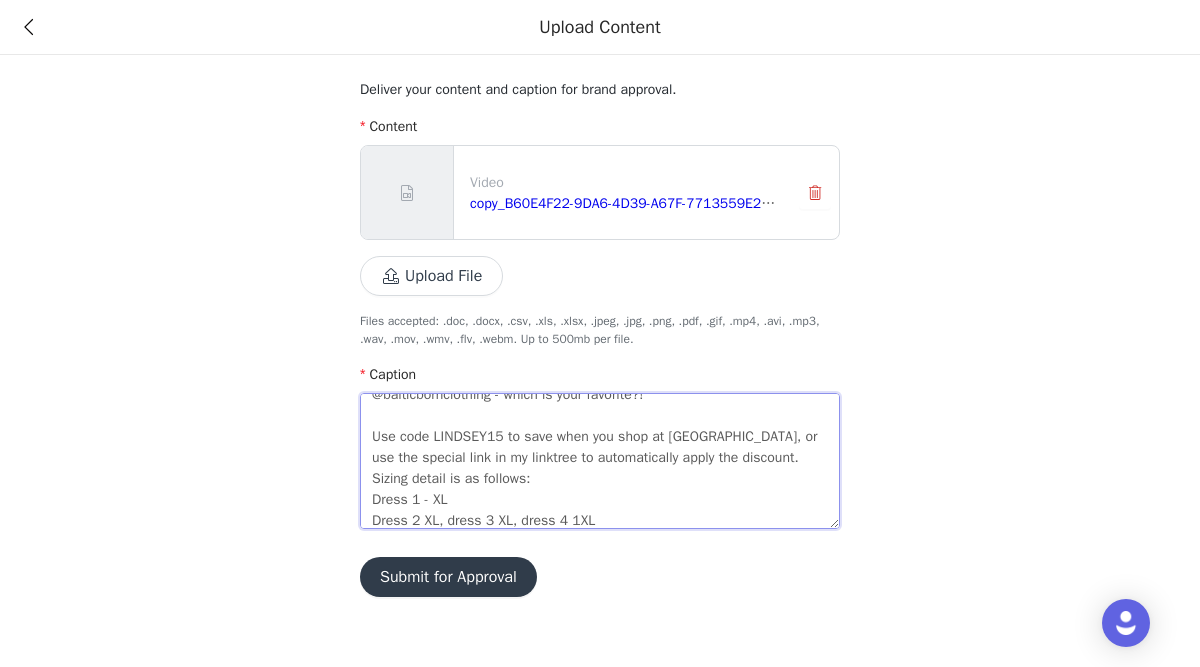 click on "Four GORGEOUS looks I can't wait to wear out! I have a fall wedding coming up and I'll definitely be wearing one of these gorgeous dress from @balticbornclothing - which is your favorite?!
Use code LINDSEY15 to save when you shop at [GEOGRAPHIC_DATA], or use the special link in my linktree to automatically apply the discount.
Sizing detail is as follows:
Dress 1 - XL
Dress 2 XL, dress 3 XL, dress 4 1XL" at bounding box center (600, 461) 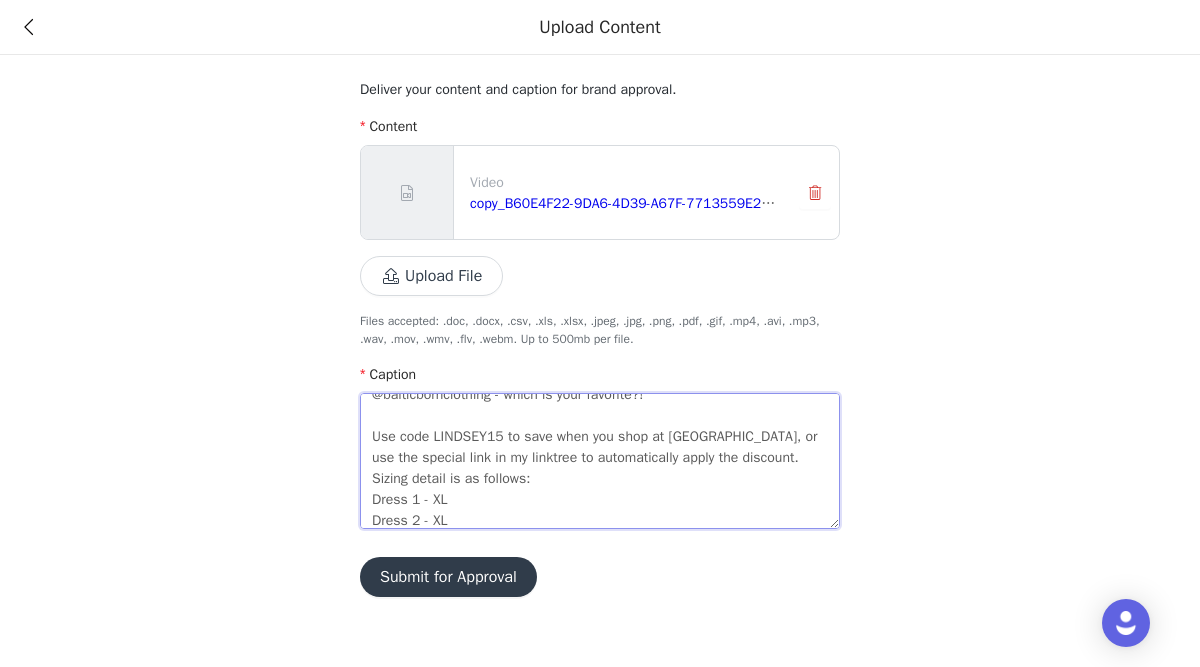 scroll, scrollTop: 77, scrollLeft: 0, axis: vertical 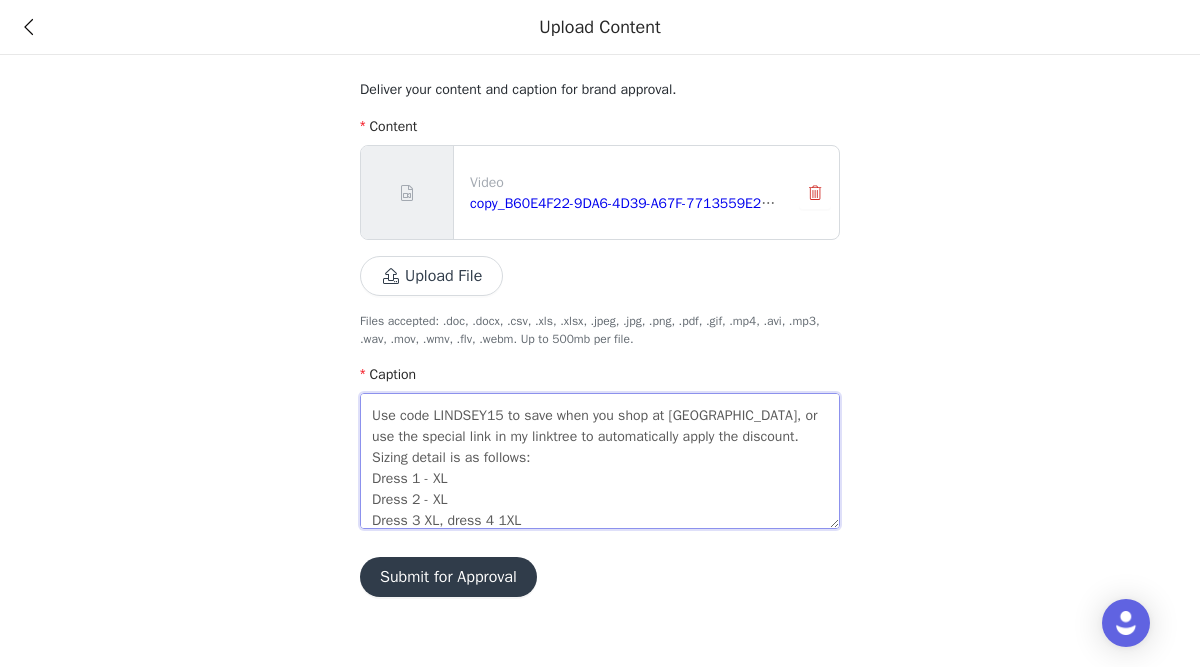 click on "Four GORGEOUS looks I can't wait to wear out! I have a fall wedding coming up and I'll definitely be wearing one of these gorgeous dress from @balticbornclothing - which is your favorite?!
Use code LINDSEY15 to save when you shop at [GEOGRAPHIC_DATA], or use the special link in my linktree to automatically apply the discount.
Sizing detail is as follows:
Dress 1 - XL
Dress 2 - XL
Dress 3 XL, dress 4 1XL" at bounding box center (600, 461) 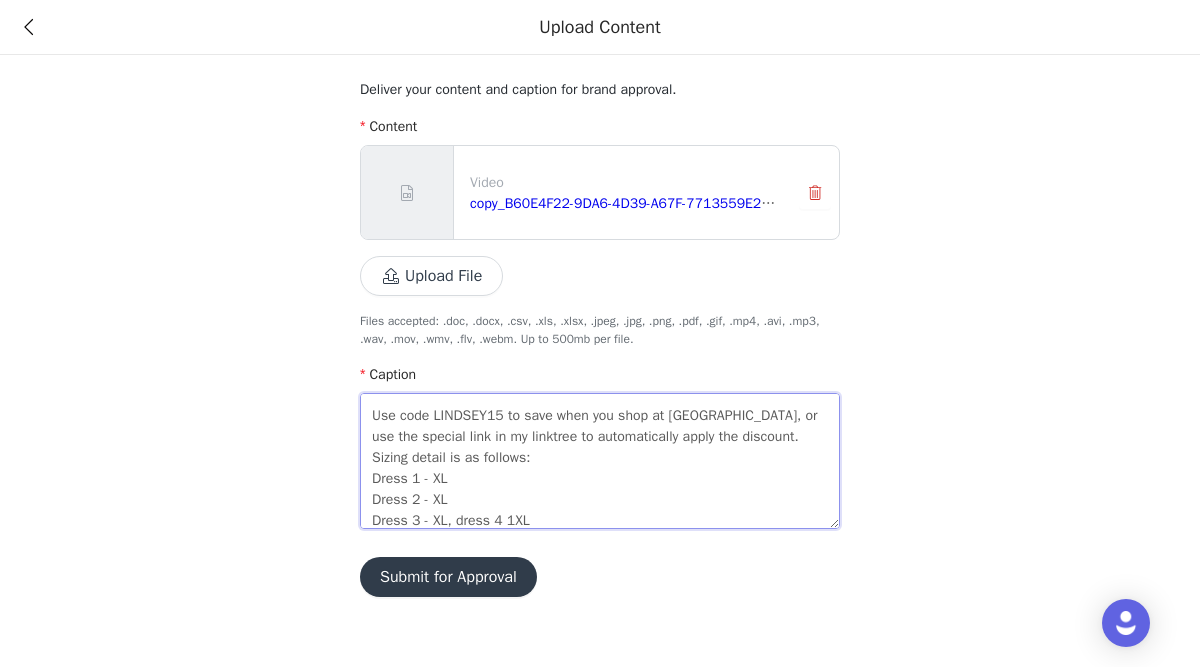click on "Four GORGEOUS looks I can't wait to wear out! I have a fall wedding coming up and I'll definitely be wearing one of these gorgeous dress from @balticbornclothing - which is your favorite?!
Use code LINDSEY15 to save when you shop at [GEOGRAPHIC_DATA], or use the special link in my linktree to automatically apply the discount.
Sizing detail is as follows:
Dress 1 - XL
Dress 2 - XL
Dress 3 - XL, dress 4 1XL" at bounding box center [600, 461] 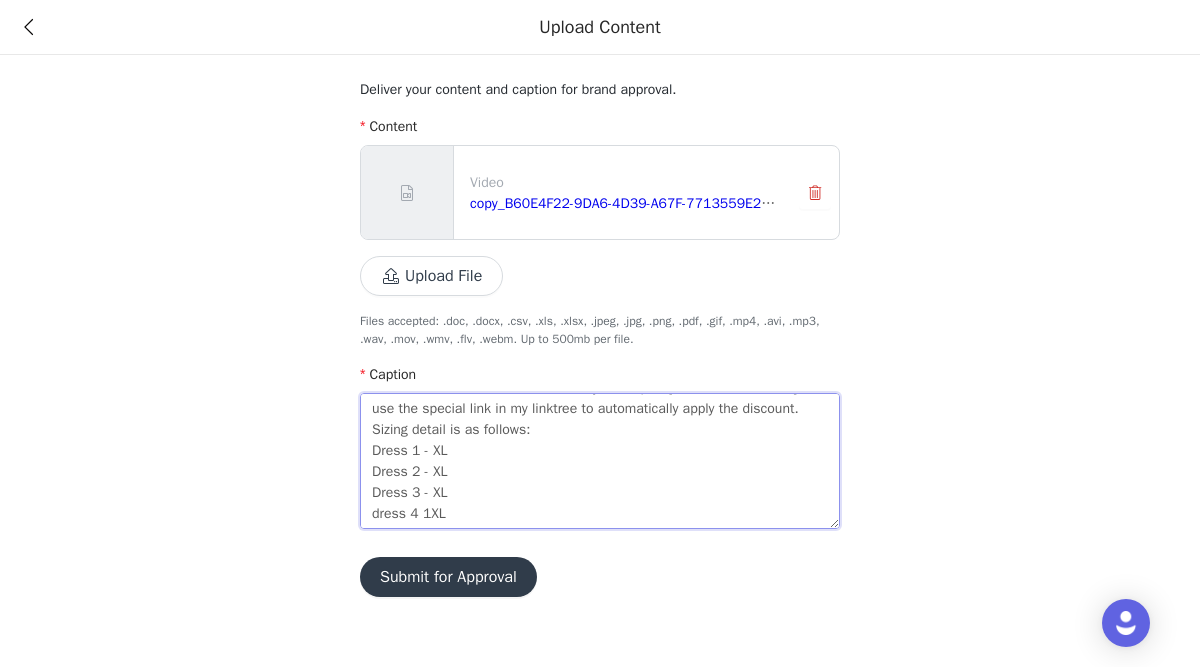 scroll, scrollTop: 105, scrollLeft: 0, axis: vertical 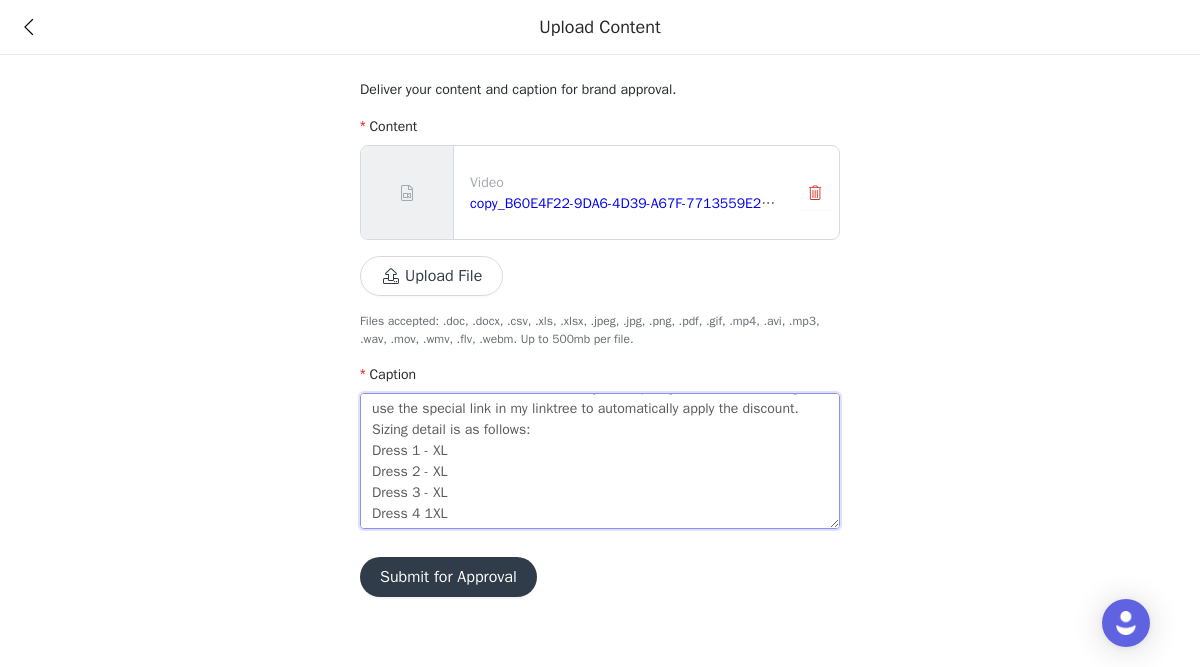 click on "Four GORGEOUS looks I can't wait to wear out! I have a fall wedding coming up and I'll definitely be wearing one of these gorgeous dress from @balticbornclothing - which is your favorite?!
Use code LINDSEY15 to save when you shop at [GEOGRAPHIC_DATA], or use the special link in my linktree to automatically apply the discount.
Sizing detail is as follows:
Dress 1 - XL
Dress 2 - XL
Dress 3 - XL
Dress 4 1XL" at bounding box center (600, 461) 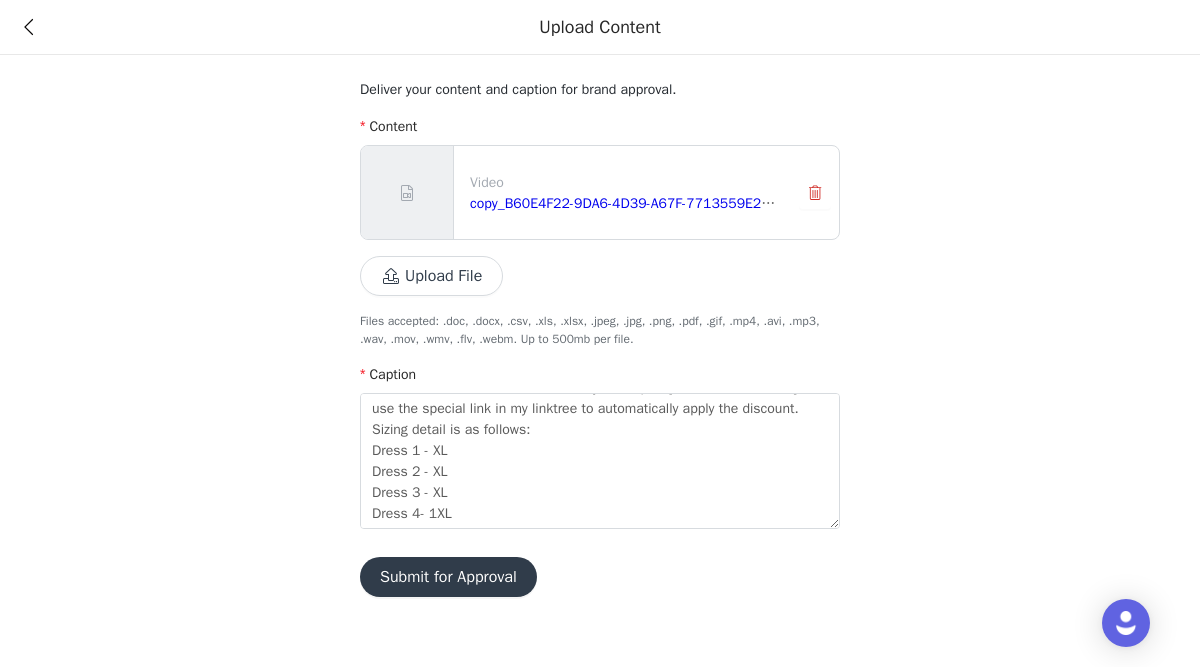 click on "Deliver your content and caption for brand approval.     Content   Video   copy_B60E4F22-9DA6-4D39-A67F-7713559E2BCD.MOV         Upload File
Files accepted: .doc, .docx, .csv, .xls, .xlsx, .jpeg, .jpg, .png, .pdf, .gif, .mp4, .avi,
.mp3, .wav, .mov, .wmv, .flv, .webm. Up to 500mb per file.
Caption Four GORGEOUS looks I can't wait to wear out! I have a fall wedding coming up and I'll definitely be wearing one of these gorgeous dress from @balticbornclothing - which is your favorite?!
Use code LINDSEY15 to save when you shop at [GEOGRAPHIC_DATA], or use the special link in my linktree to automatically apply the discount.
Sizing detail is as follows:
Dress 1 - XL
Dress 2 - XL
Dress 3 - XL
Dress 4- 1XL   Submit for Approval" at bounding box center (600, 310) 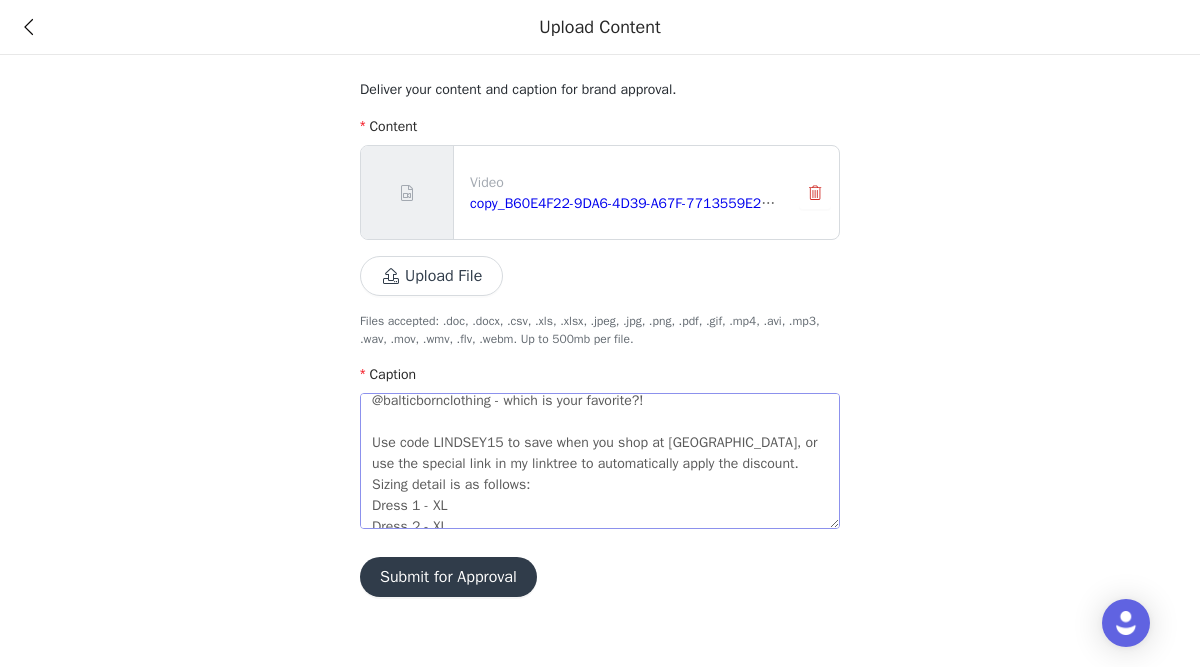 scroll, scrollTop: 5, scrollLeft: 0, axis: vertical 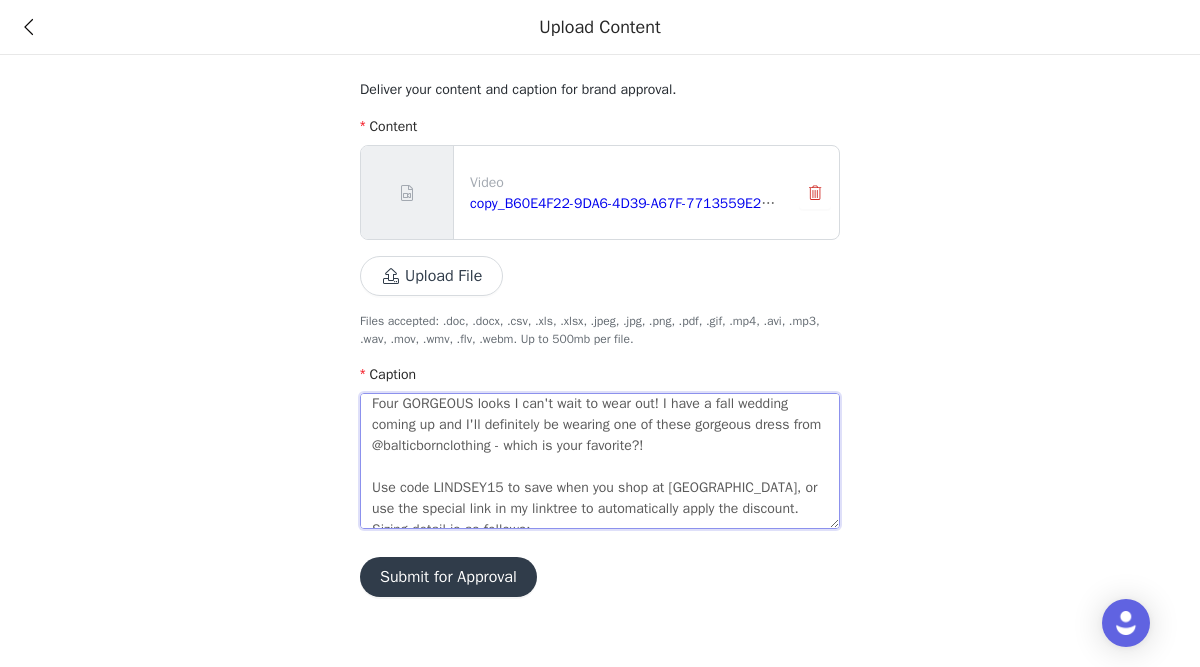 click on "Four GORGEOUS looks I can't wait to wear out! I have a fall wedding coming up and I'll definitely be wearing one of these gorgeous dress from @balticbornclothing - which is your favorite?!
Use code LINDSEY15 to save when you shop at [GEOGRAPHIC_DATA], or use the special link in my linktree to automatically apply the discount.
Sizing detail is as follows:
Dress 1 - XL
Dress 2 - XL
Dress 3 - XL
Dress 4- 1XL" at bounding box center (600, 461) 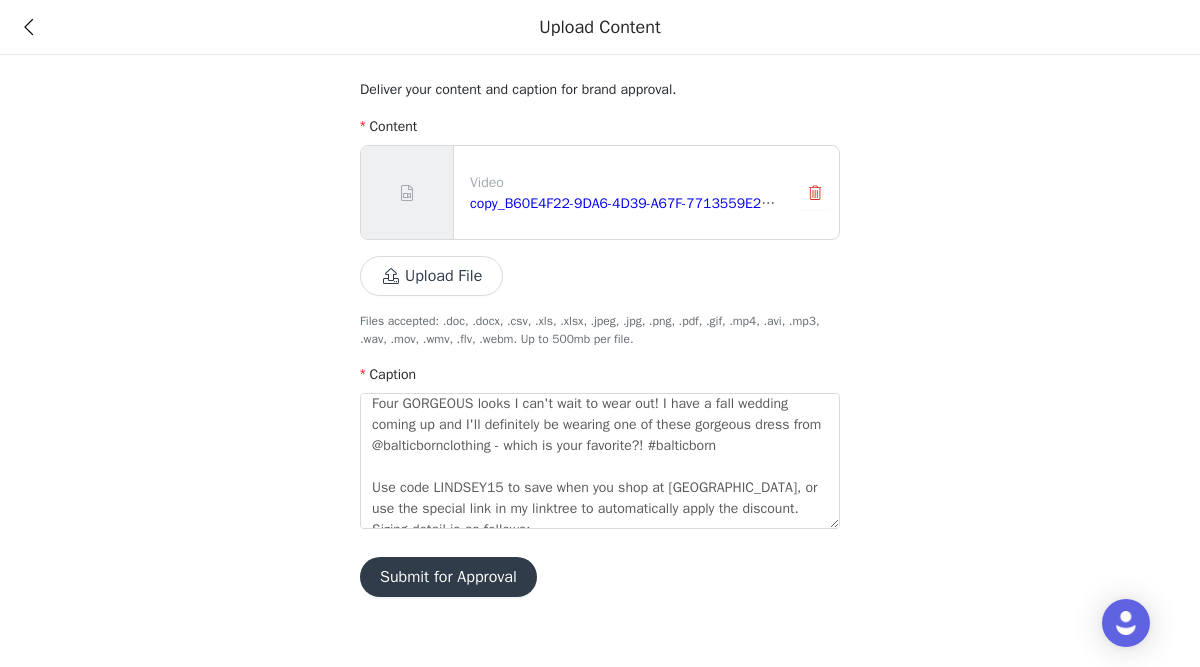click on "Submit for Approval" at bounding box center [448, 577] 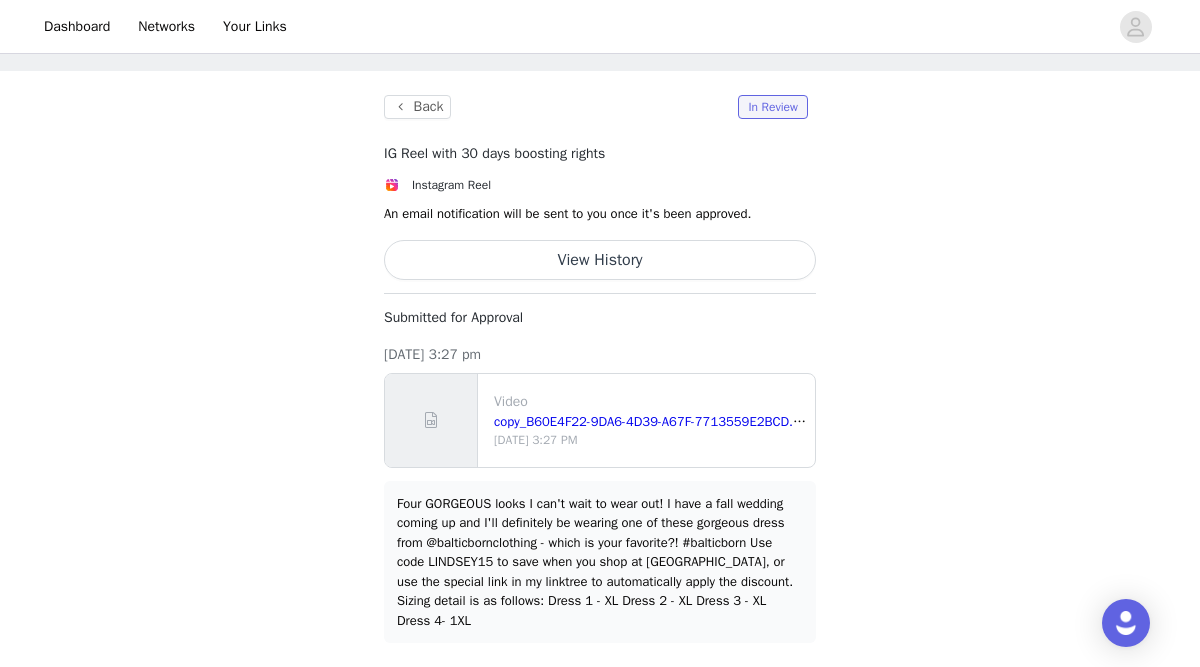 scroll, scrollTop: 0, scrollLeft: 0, axis: both 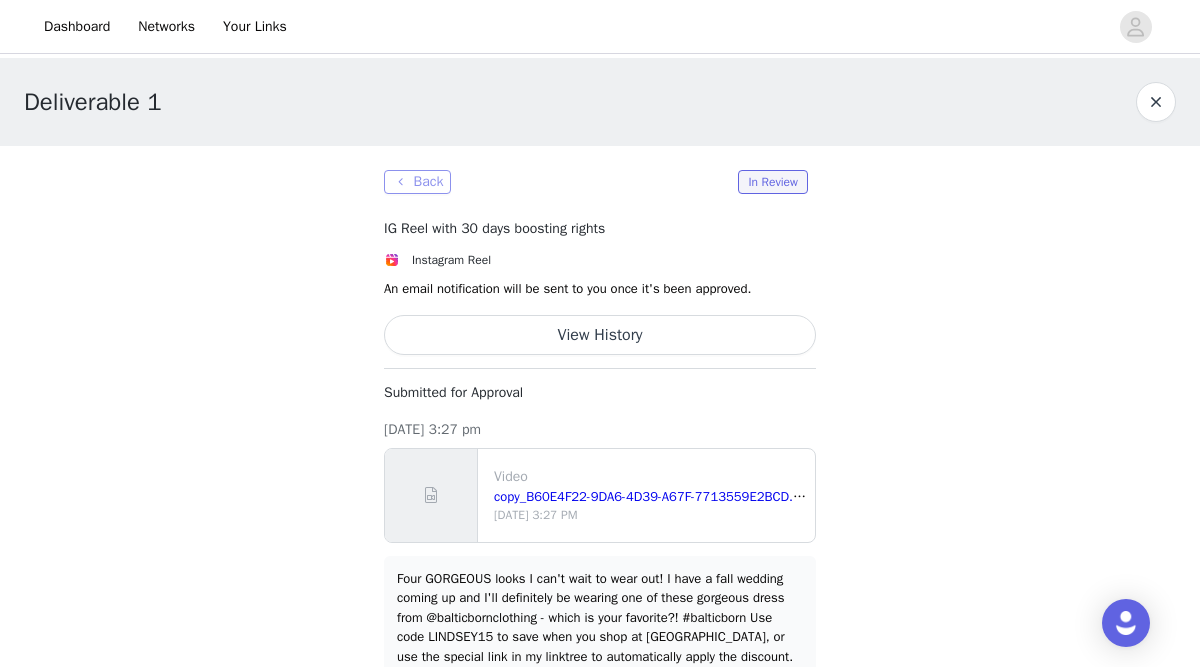 click on "Back" at bounding box center (417, 182) 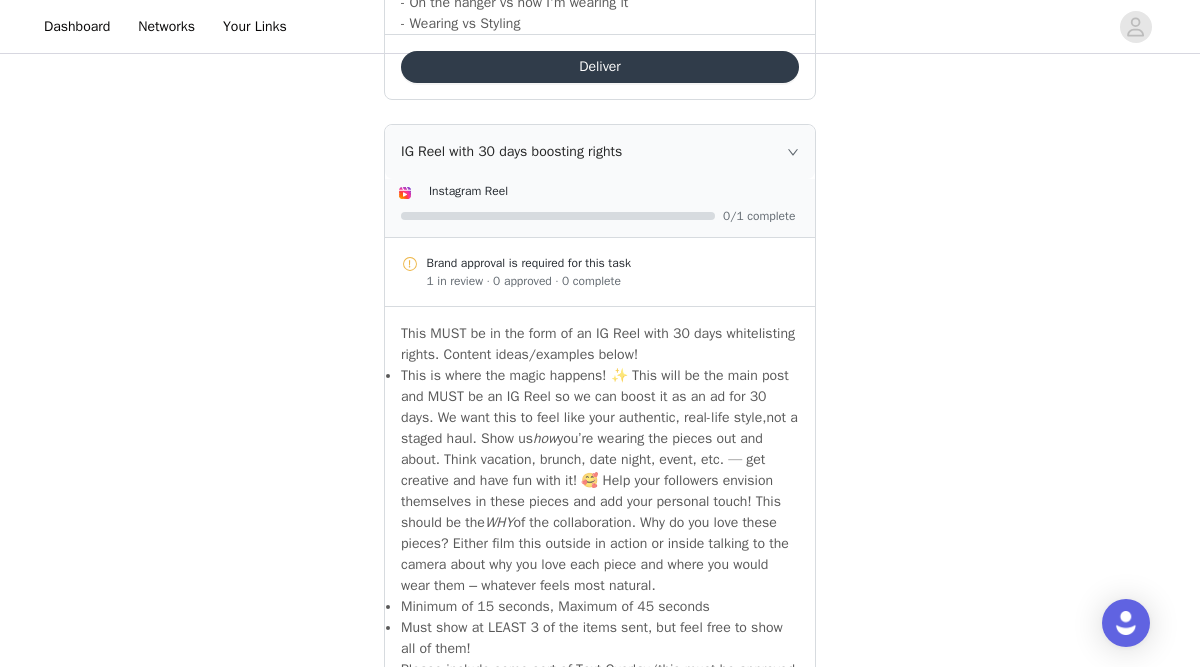 scroll, scrollTop: 2389, scrollLeft: 0, axis: vertical 